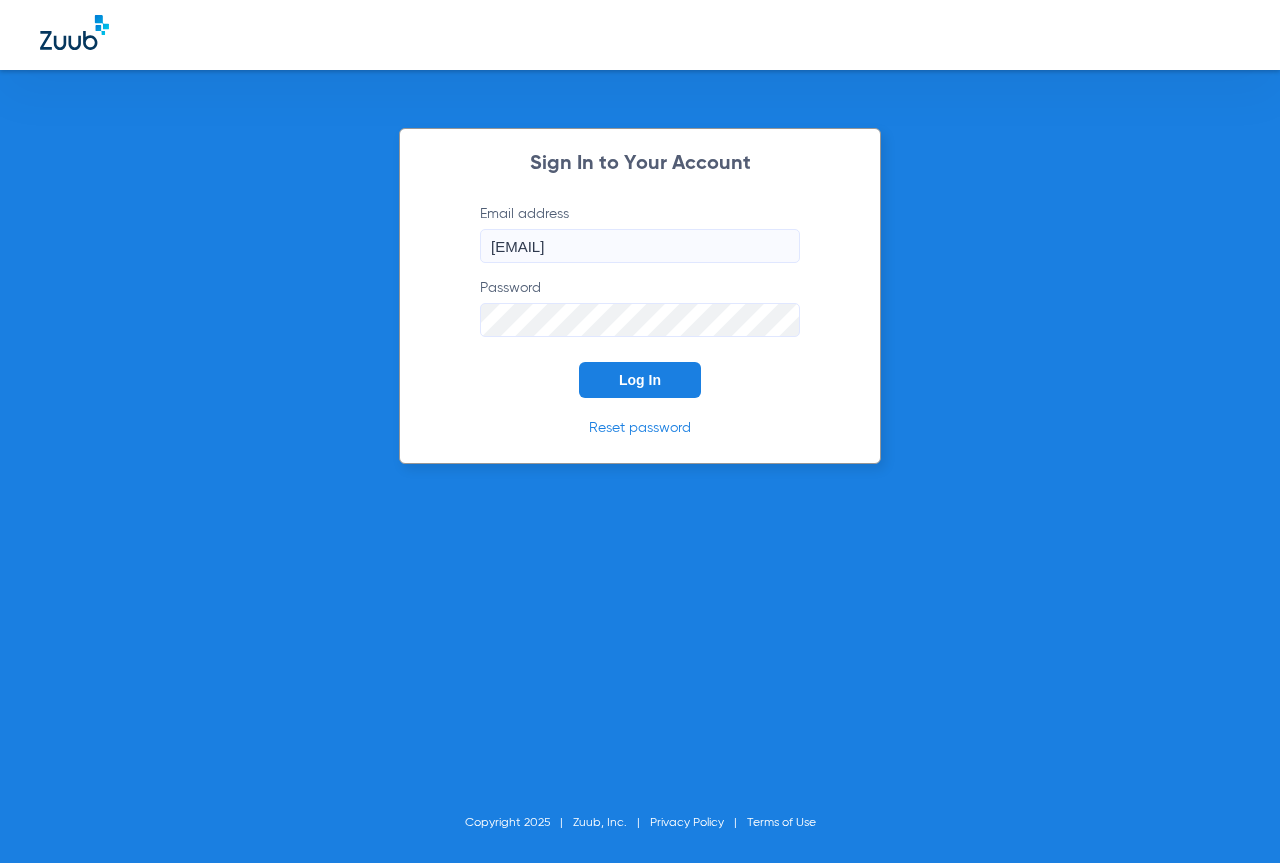 scroll, scrollTop: 0, scrollLeft: 0, axis: both 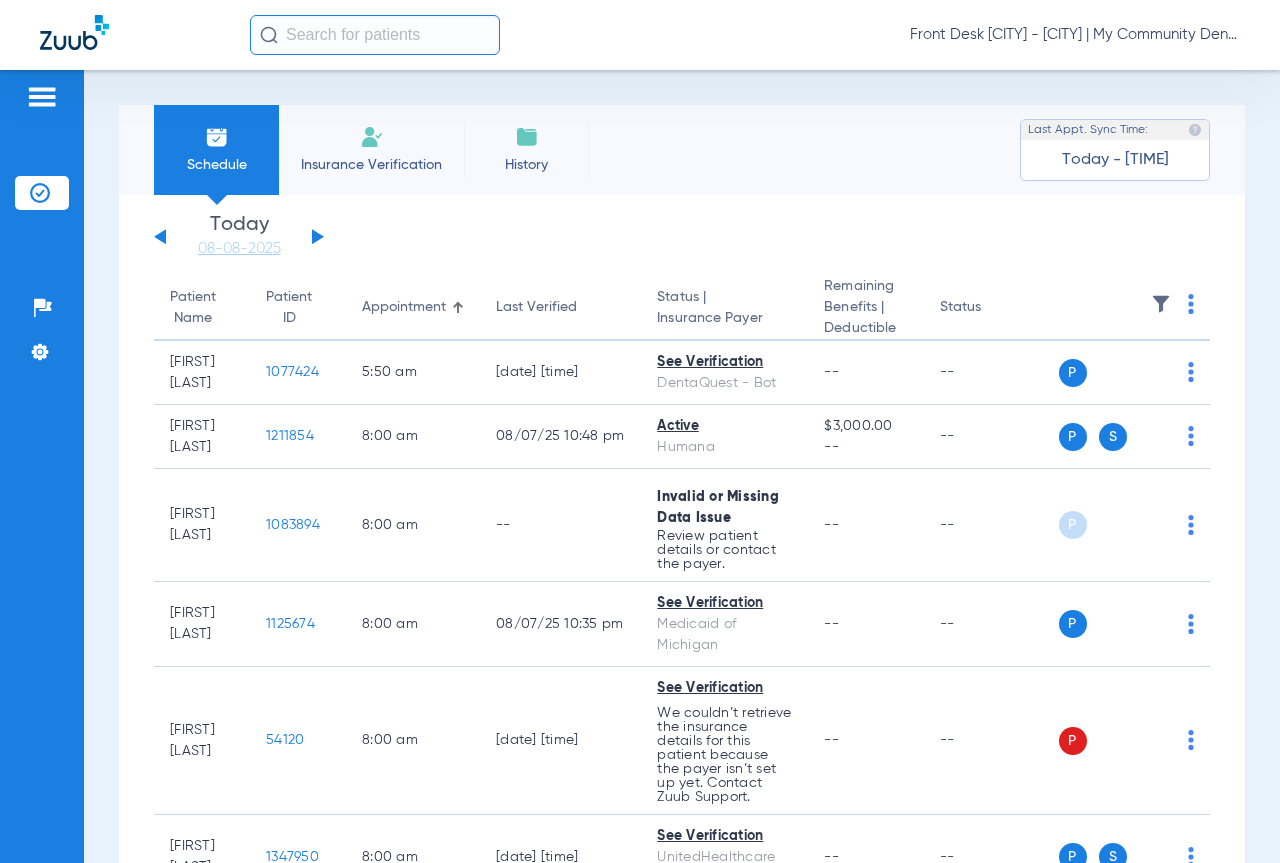 click 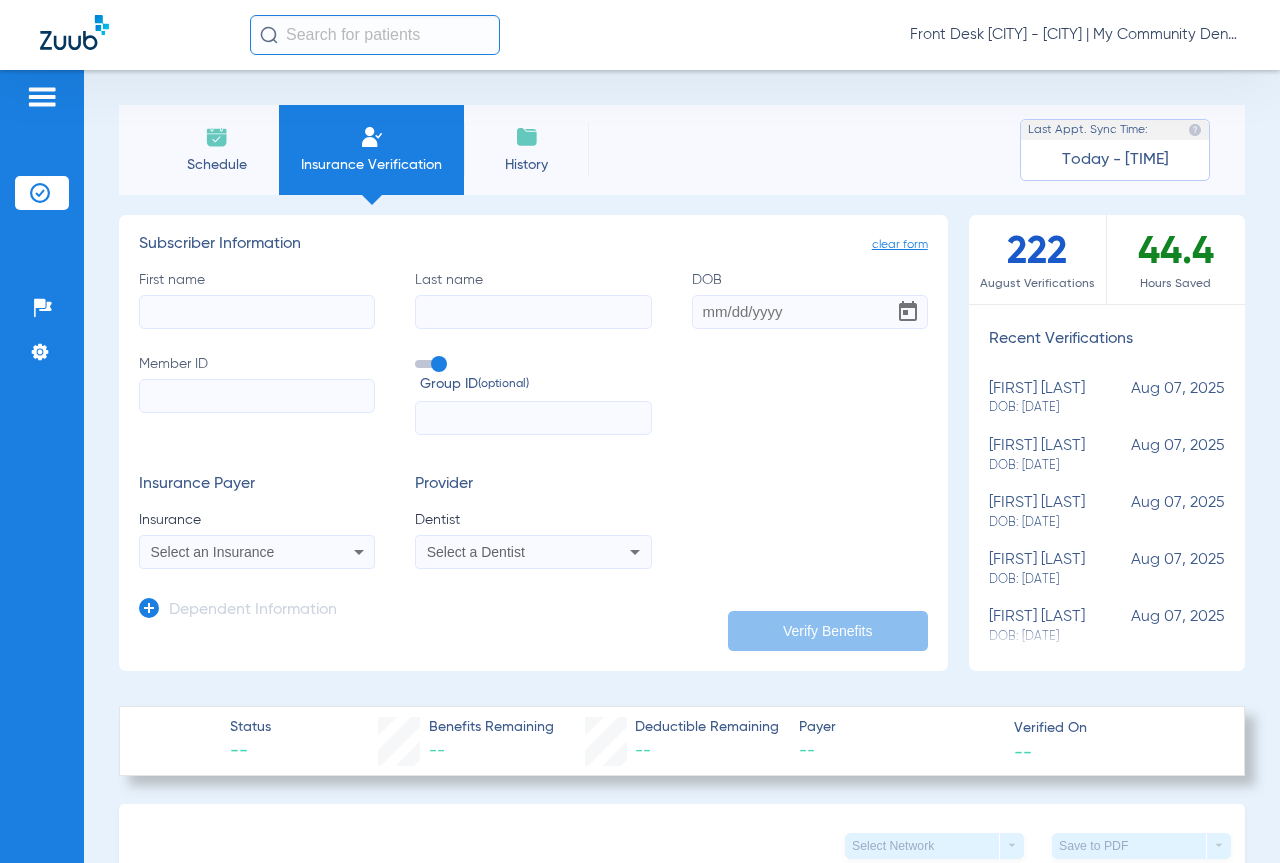 click on "First name" 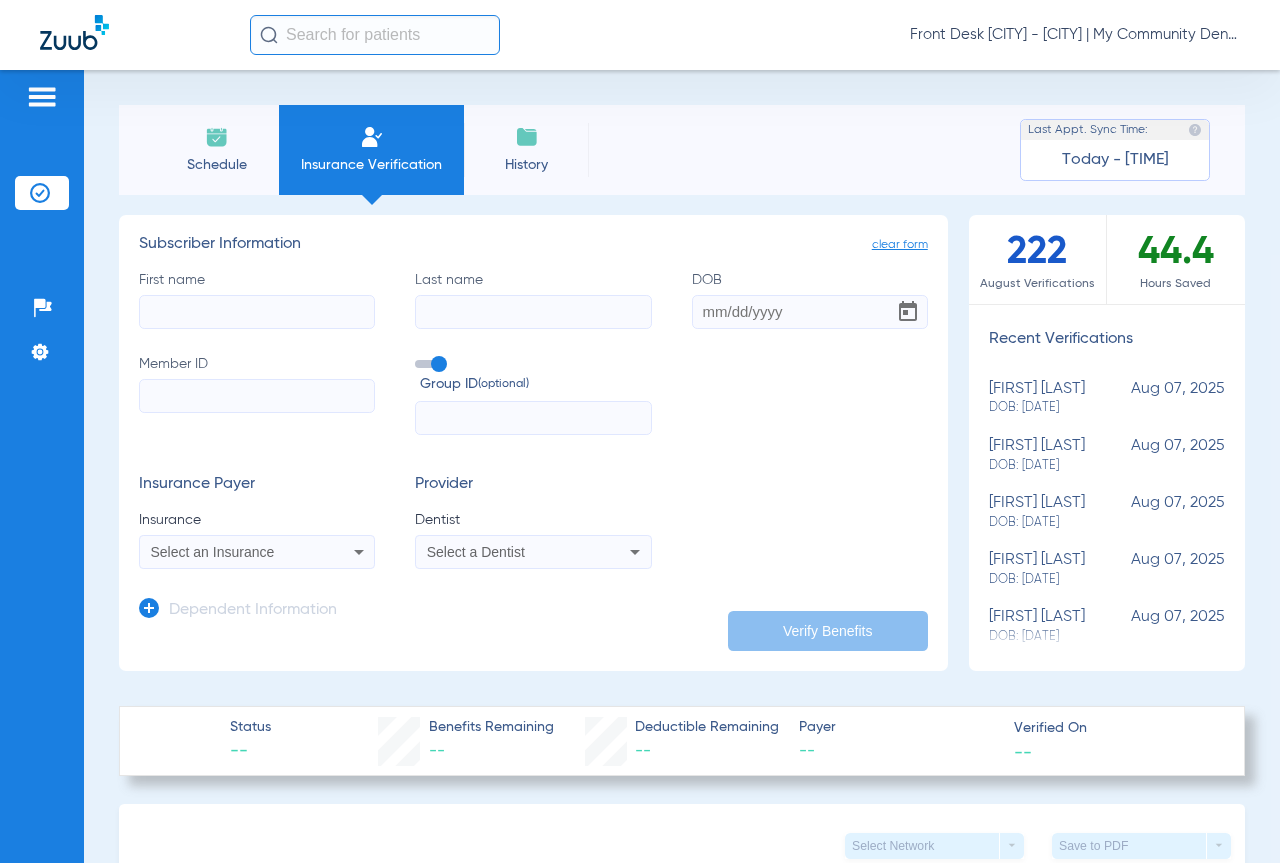 type on "e" 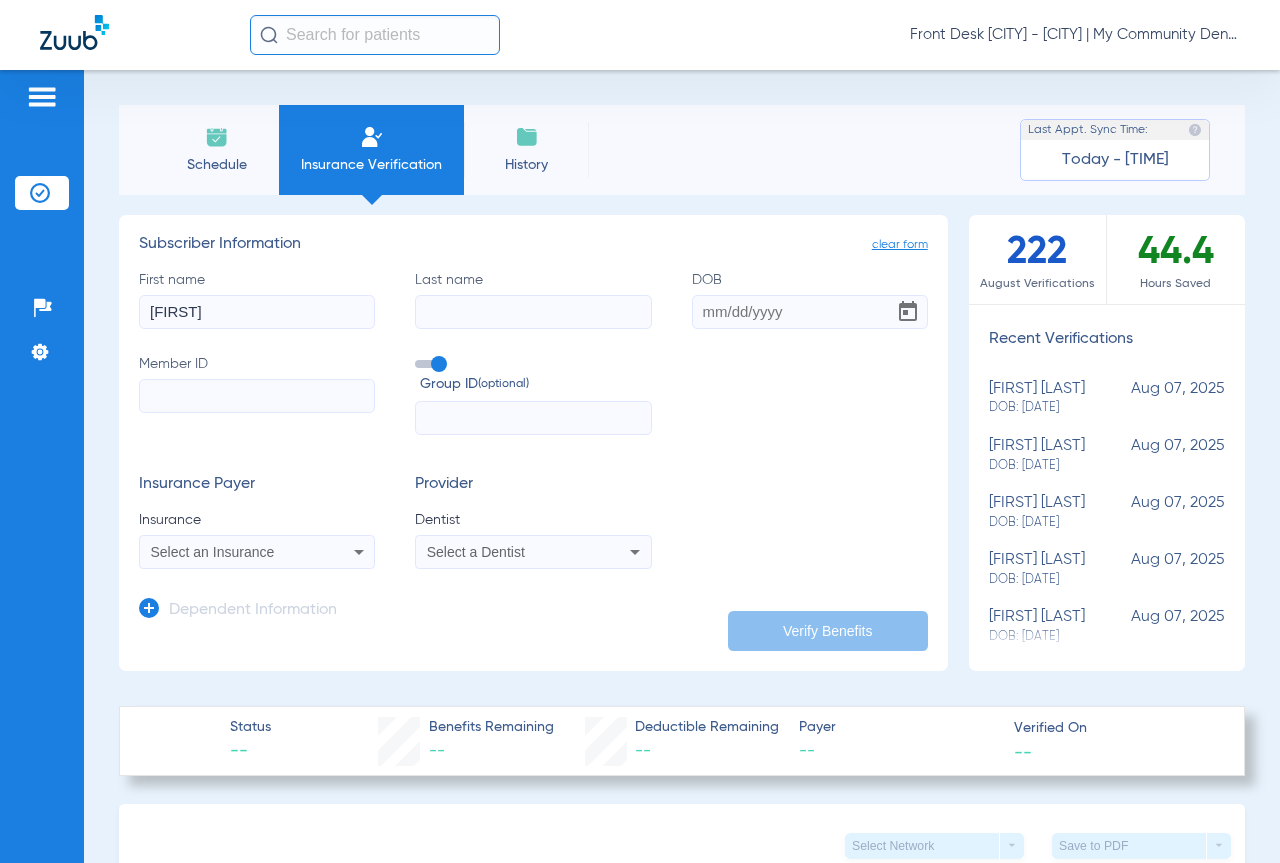 type on "[FIRST]" 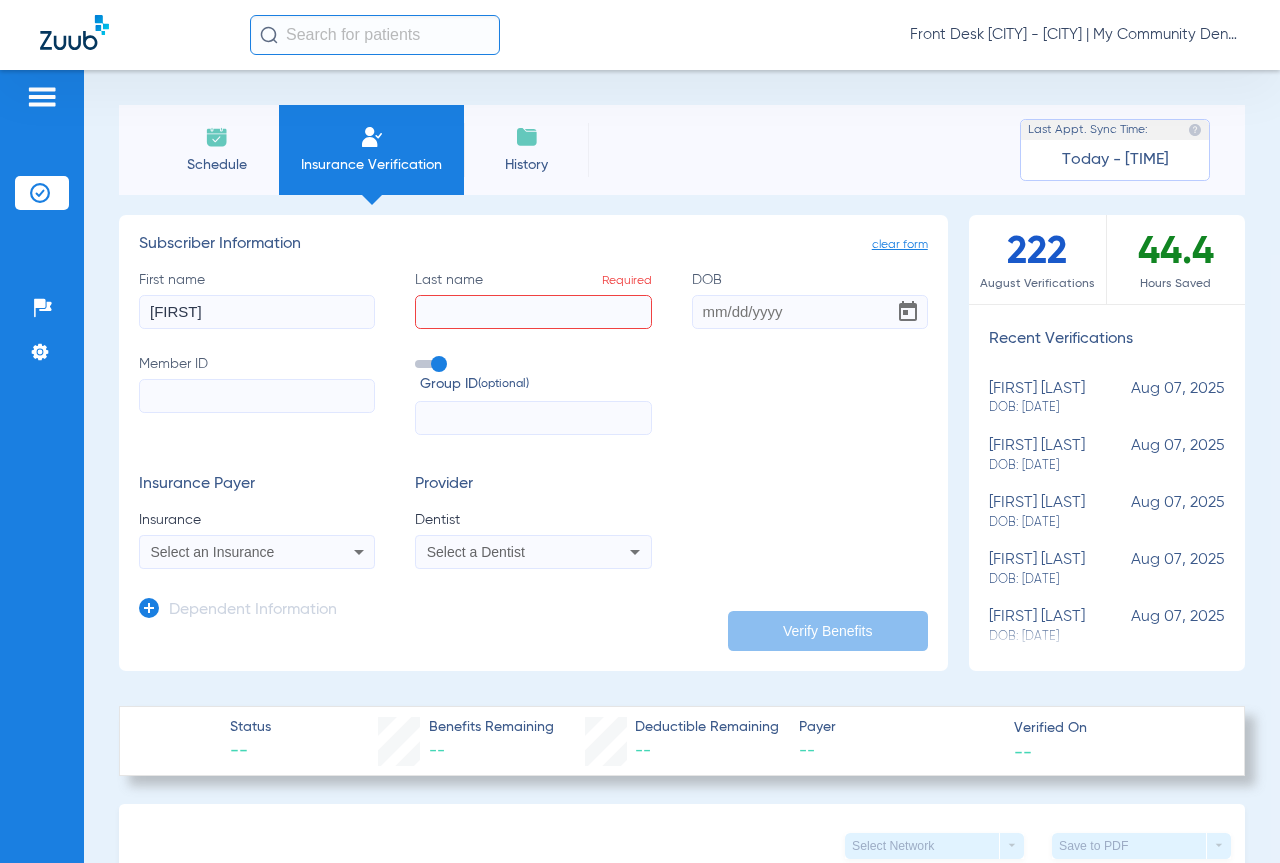 click on "[FIRST]" 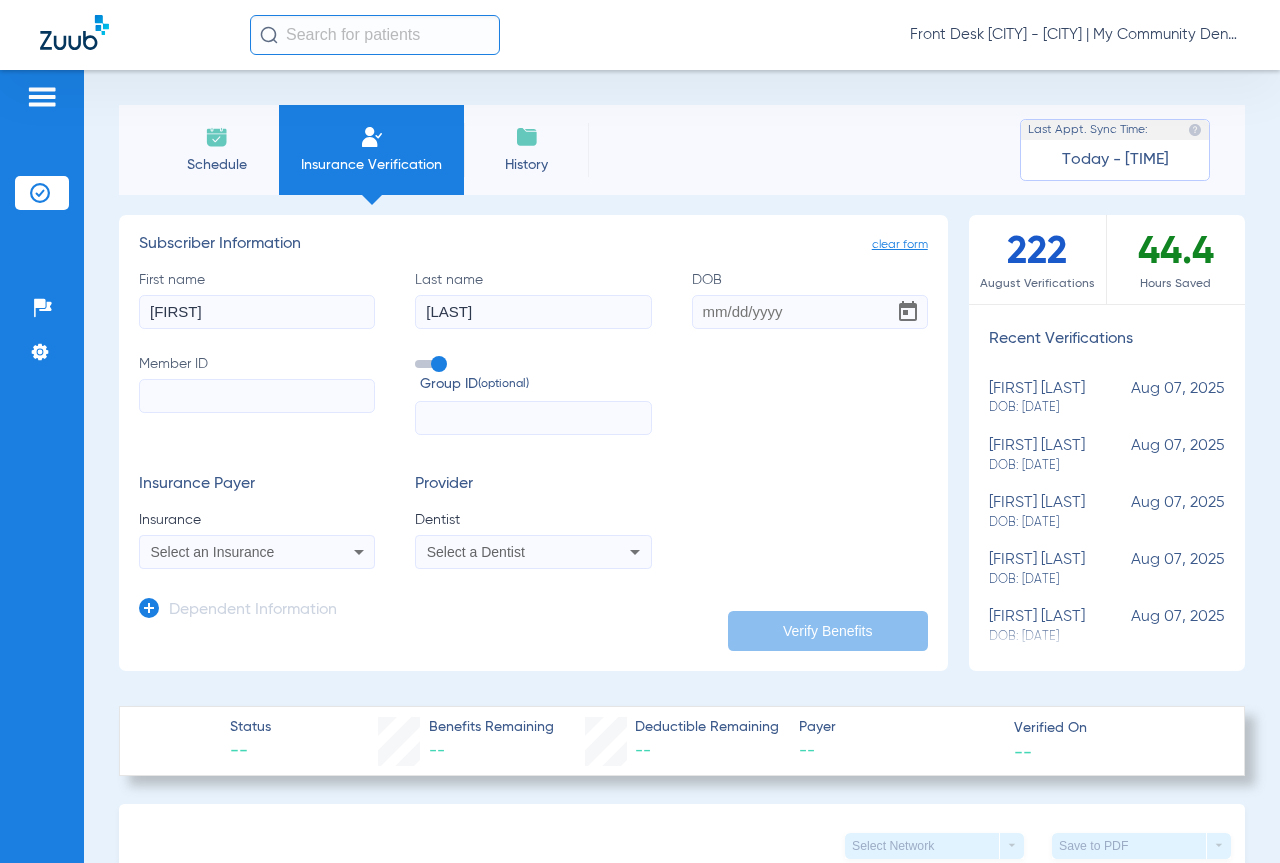 type on "[LAST]" 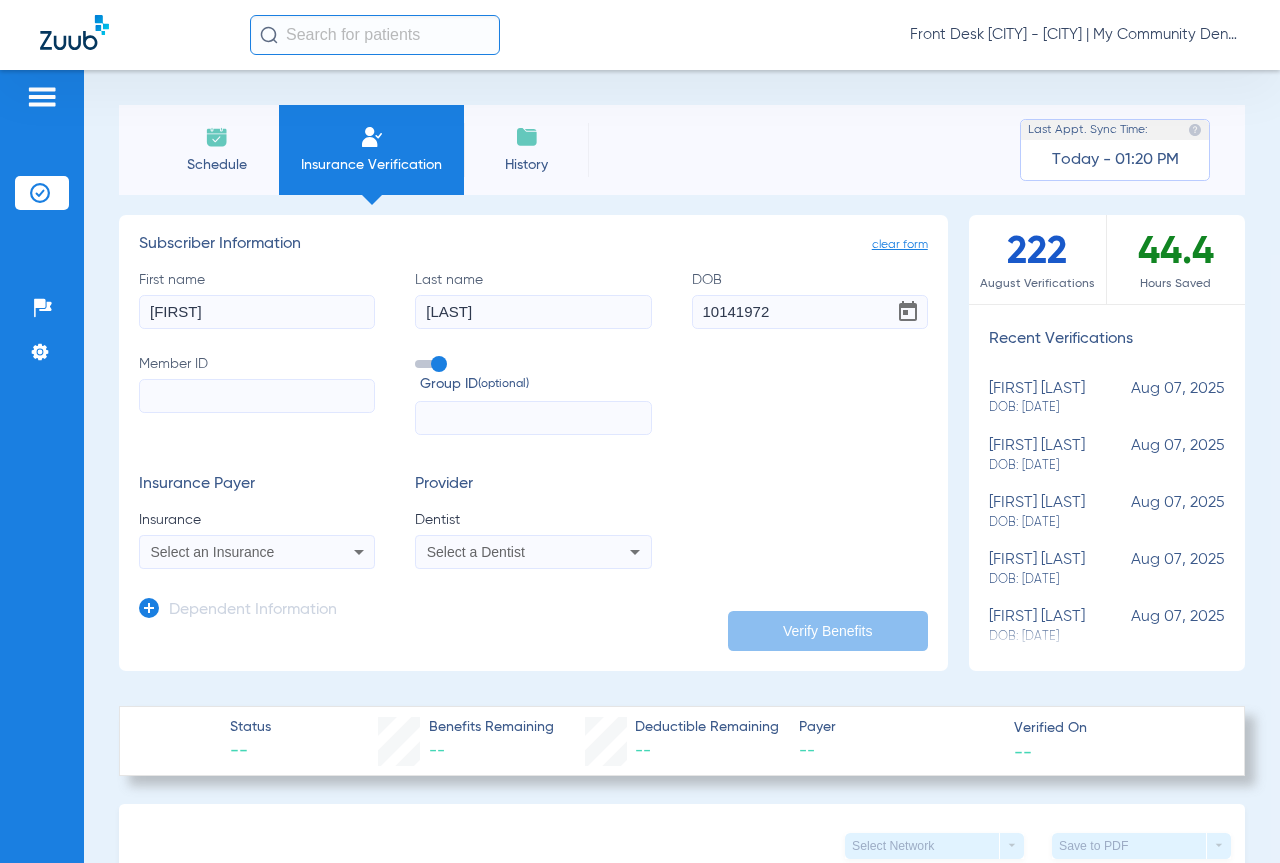 type on "[DATE]" 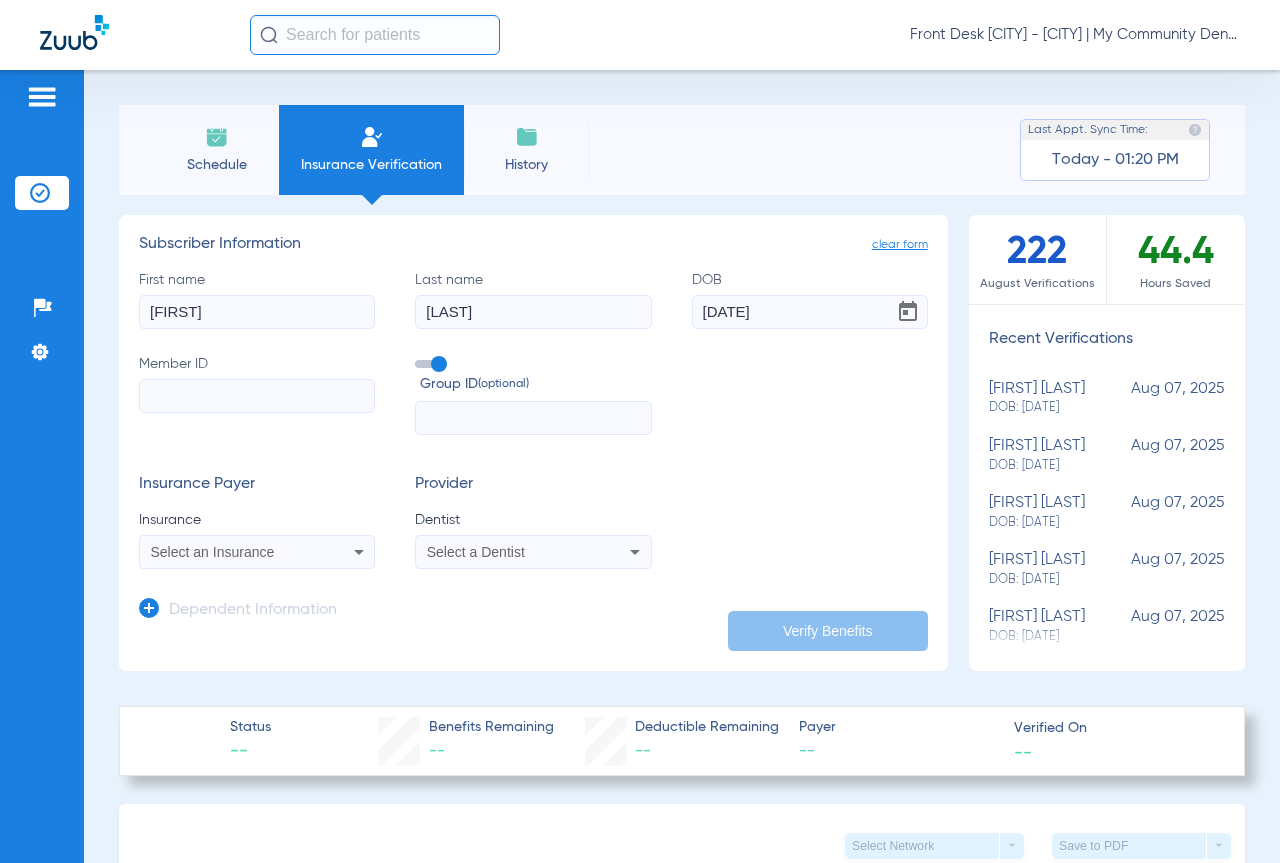 click on "Member ID" 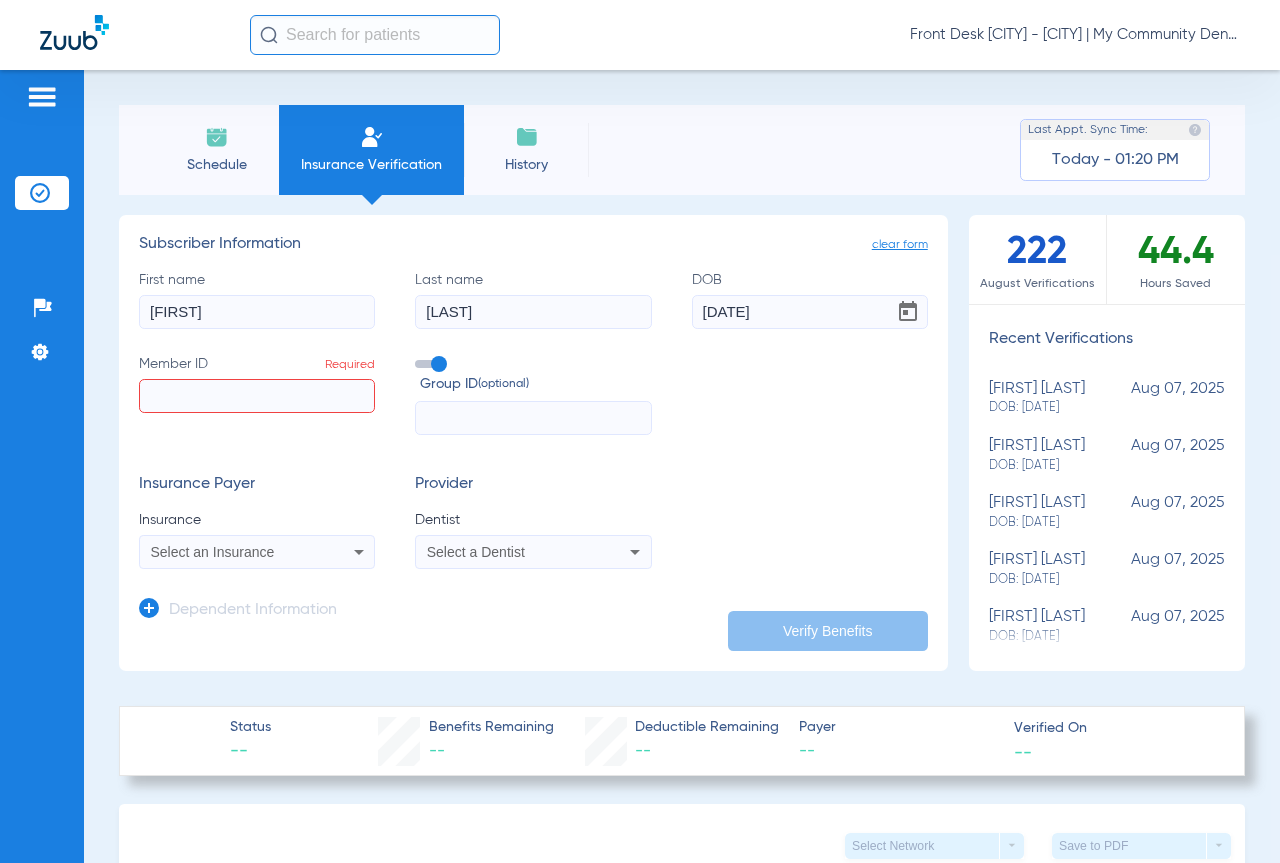 click on "Member ID  Required" 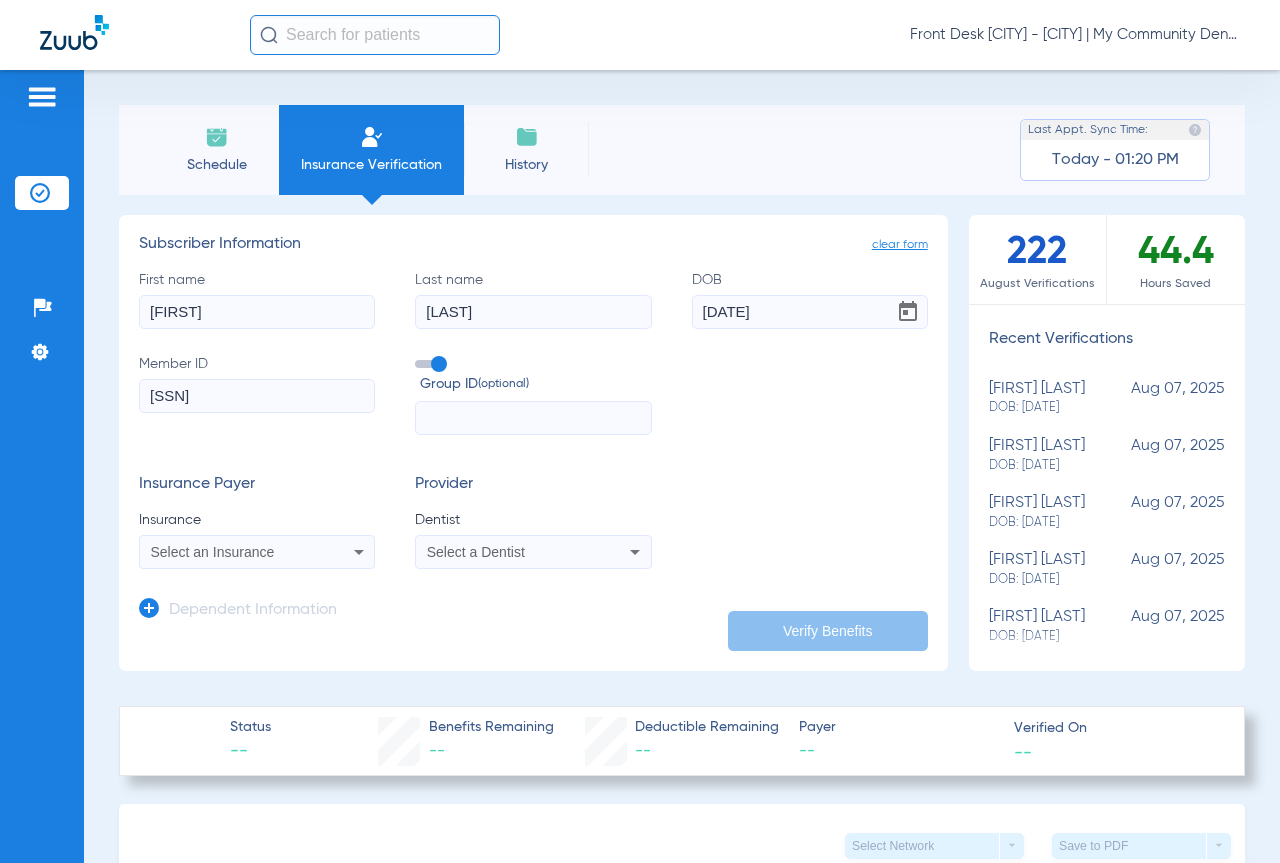 type on "[SSN]" 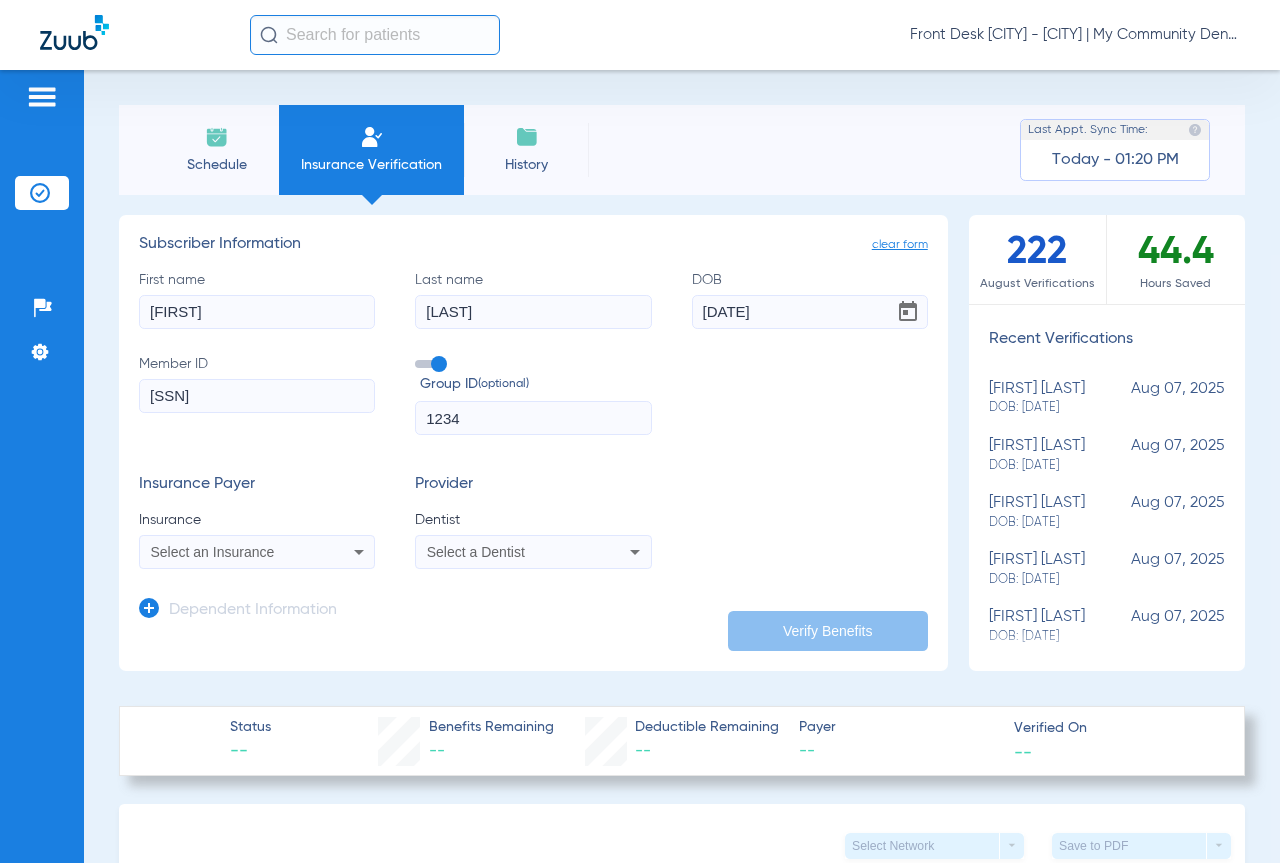 type on "1234" 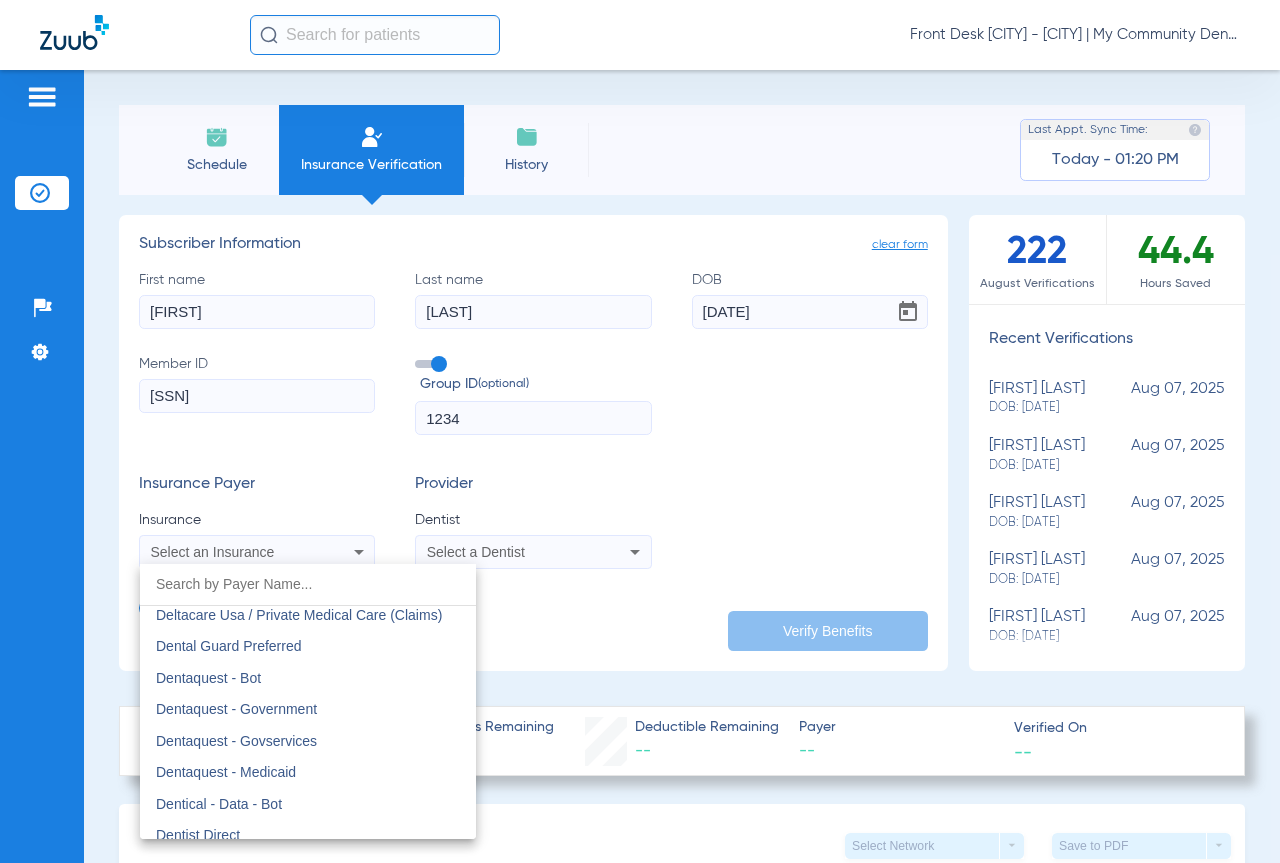 scroll, scrollTop: 5800, scrollLeft: 0, axis: vertical 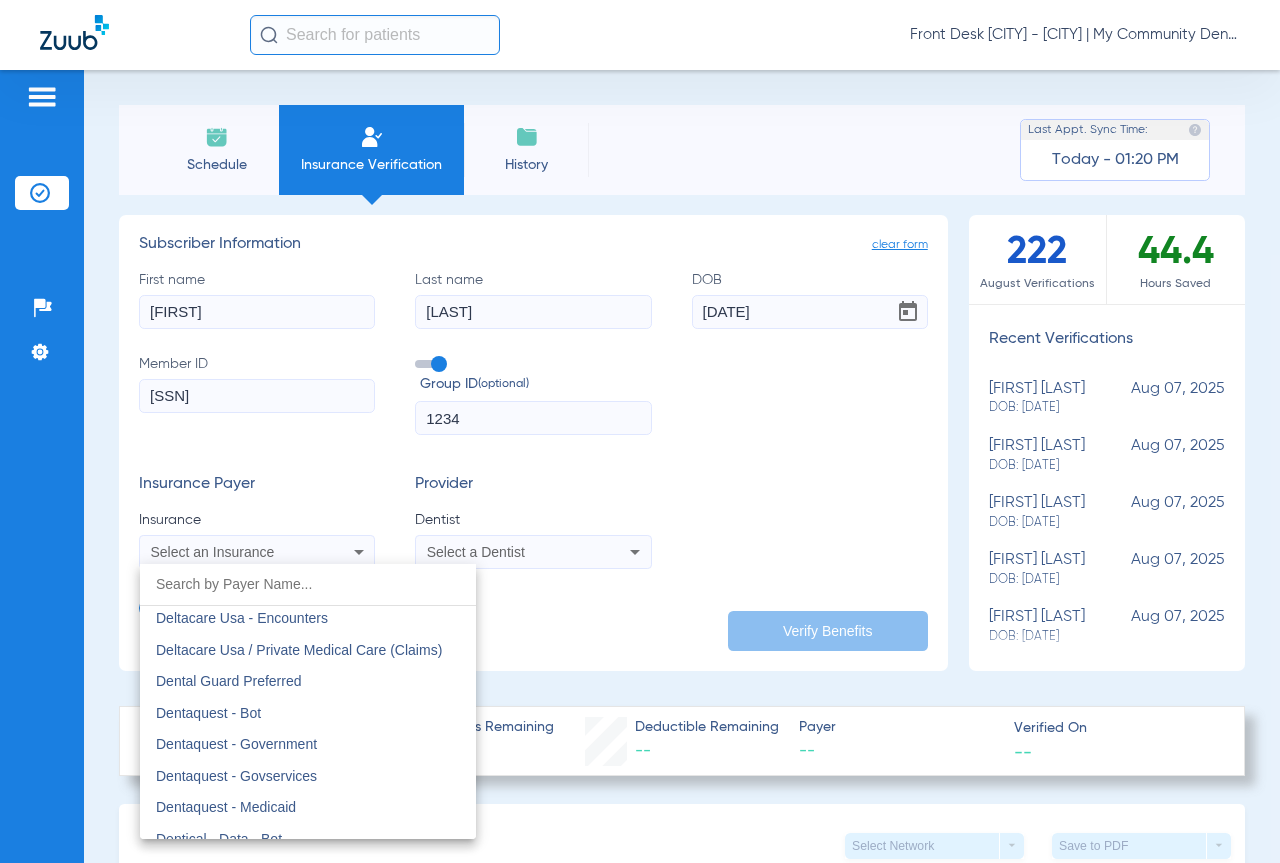 click on "Dentaquest - Medicaid" at bounding box center [308, 807] 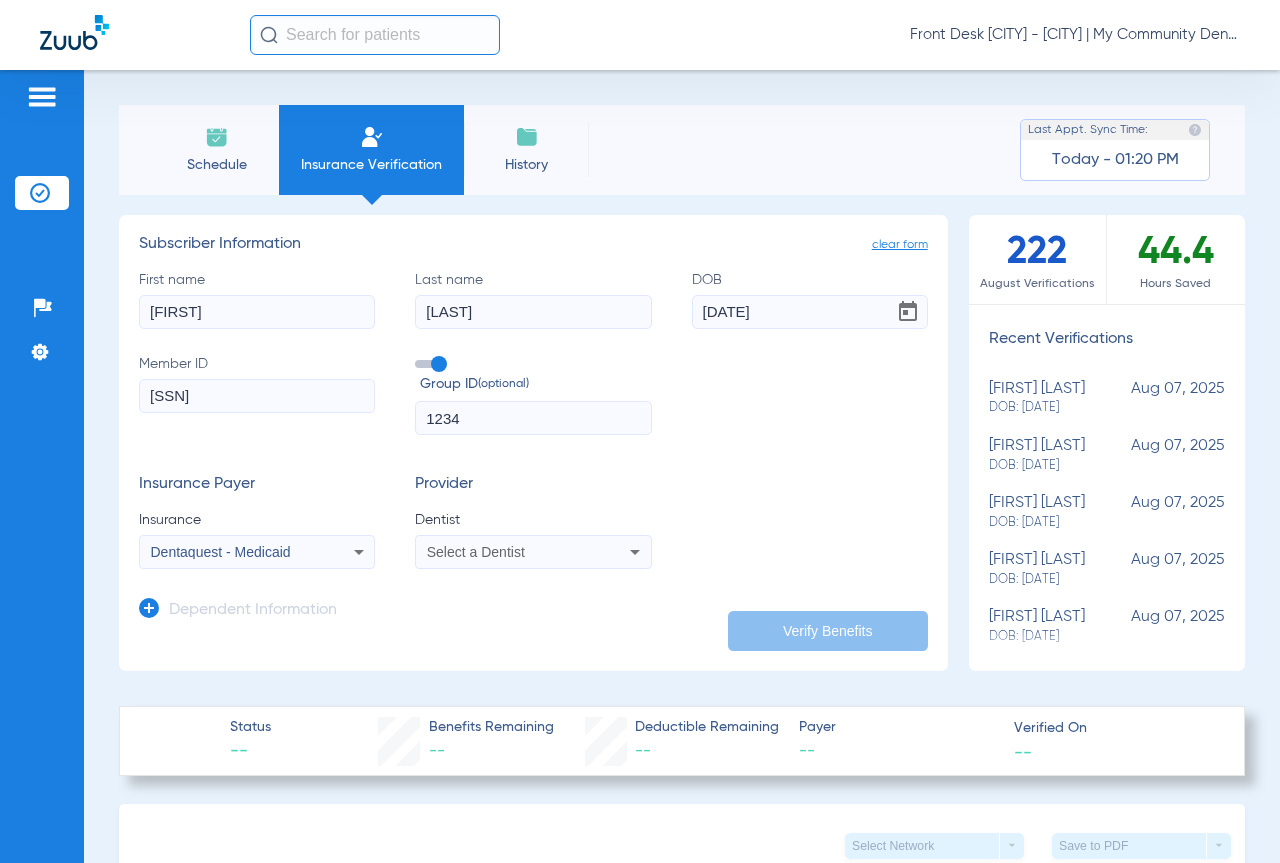 click on "Select a Dentist" at bounding box center [533, 552] 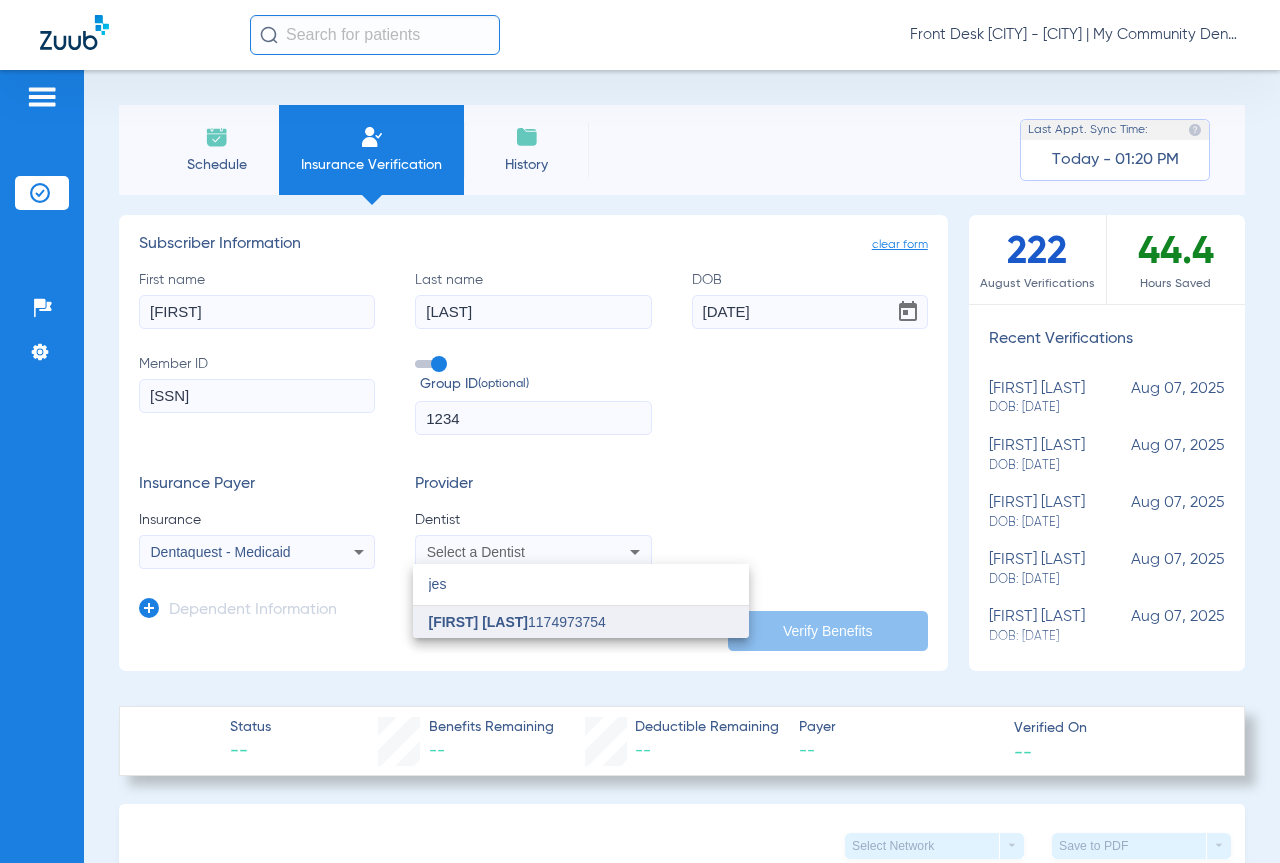 type on "jes" 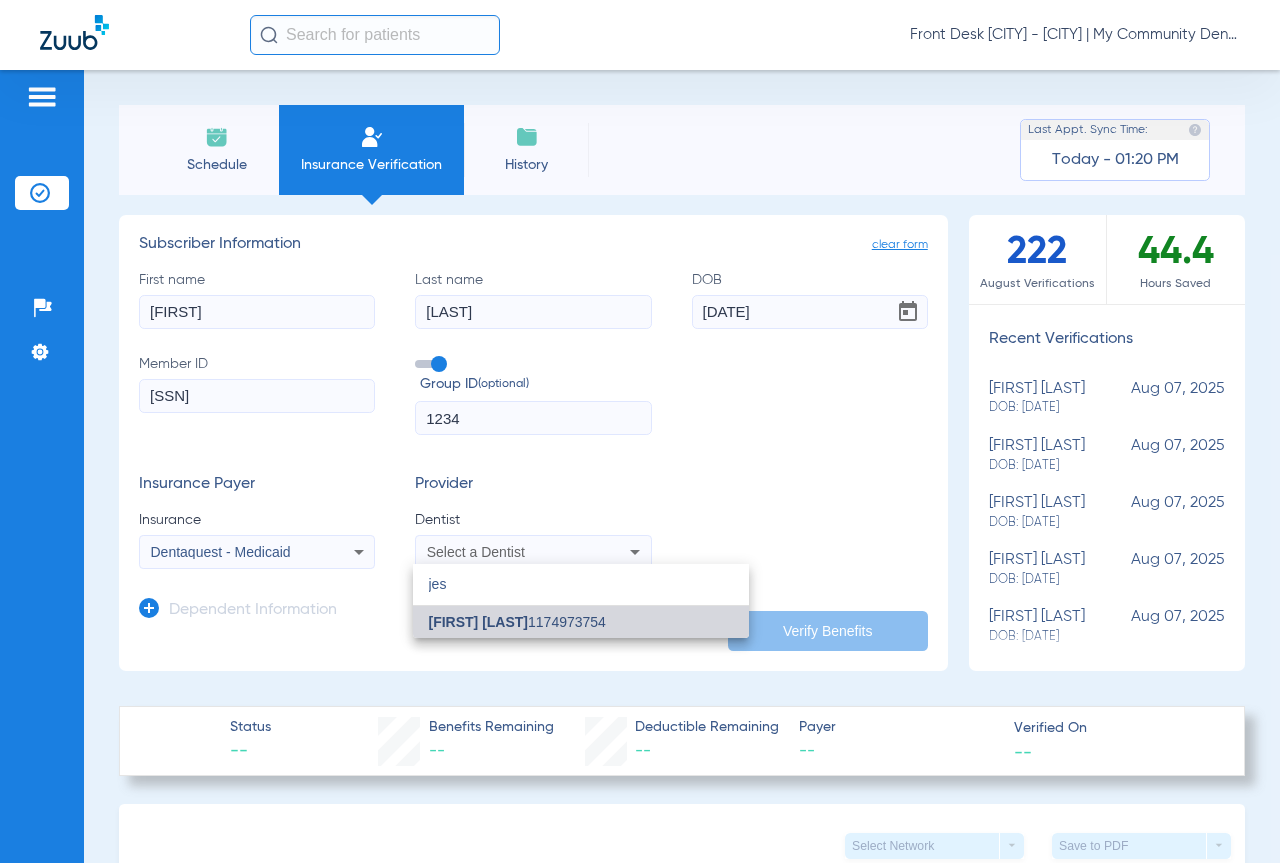 click on "[FIRST] [LAST] [NUMBER]" at bounding box center (517, 622) 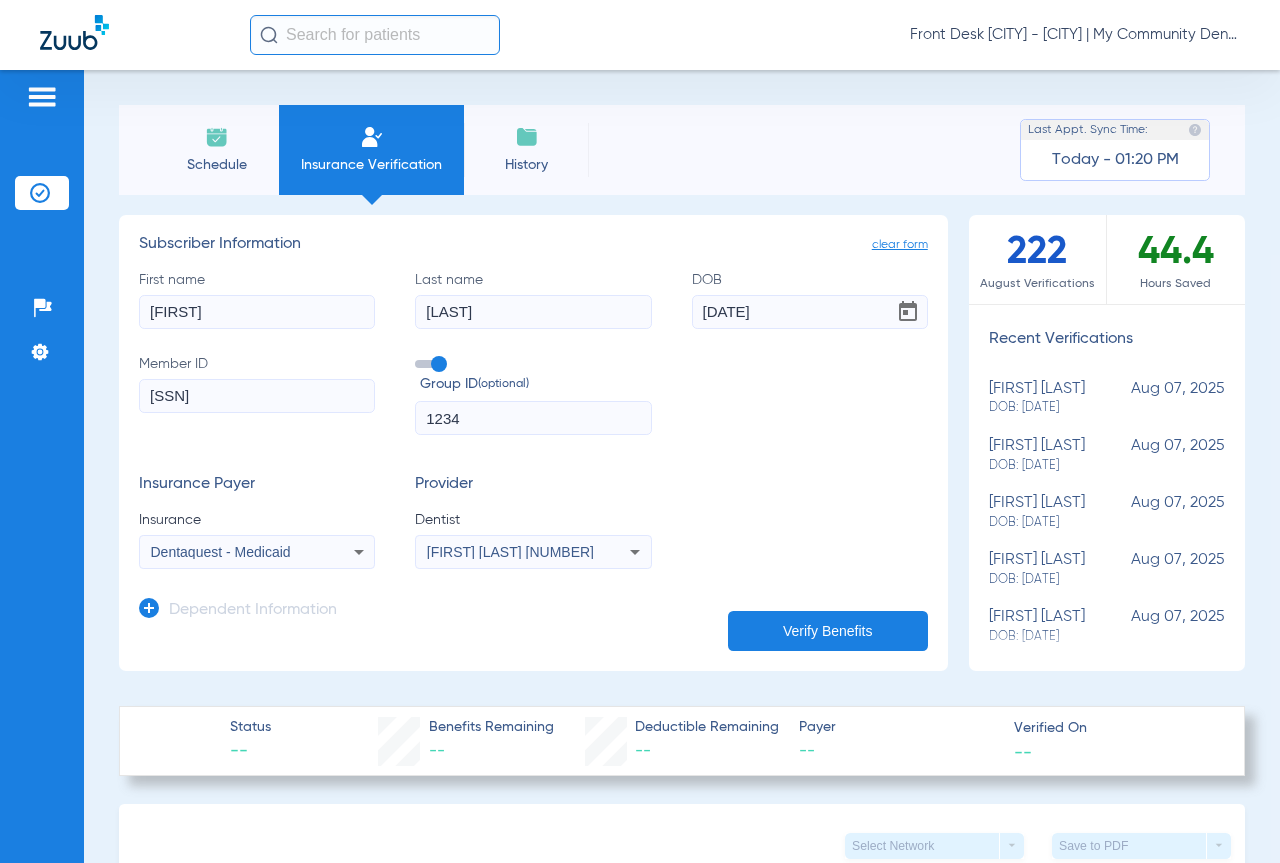 click on "Verify Benefits" 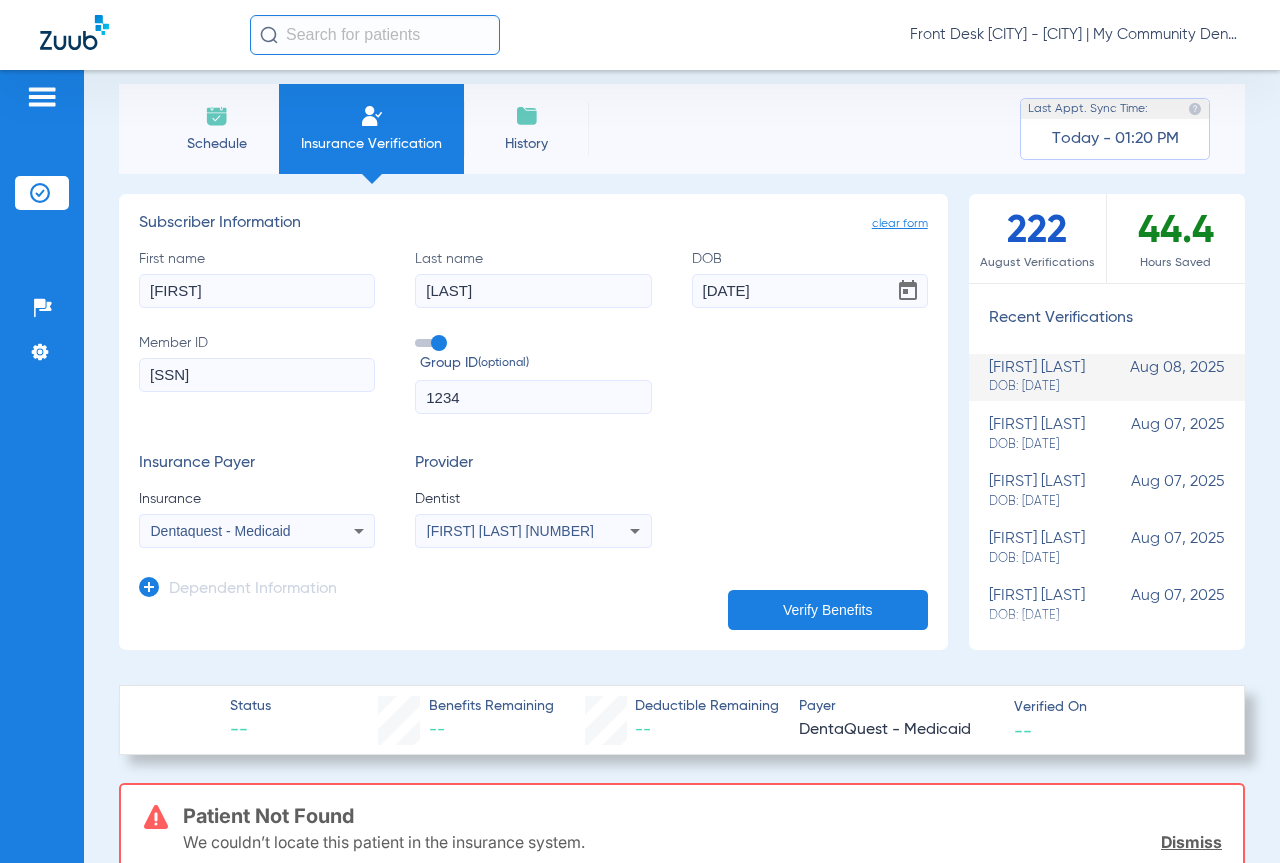 scroll, scrollTop: 0, scrollLeft: 0, axis: both 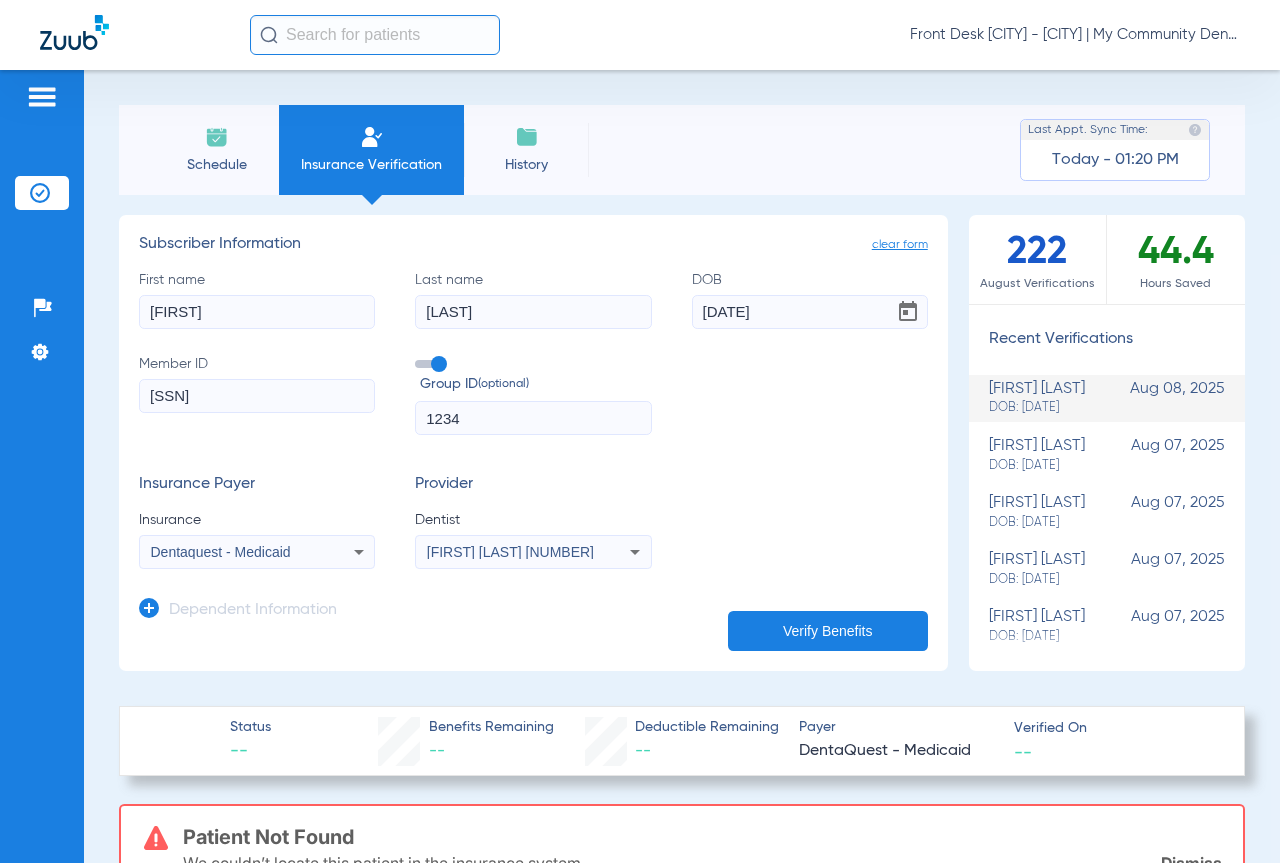 click 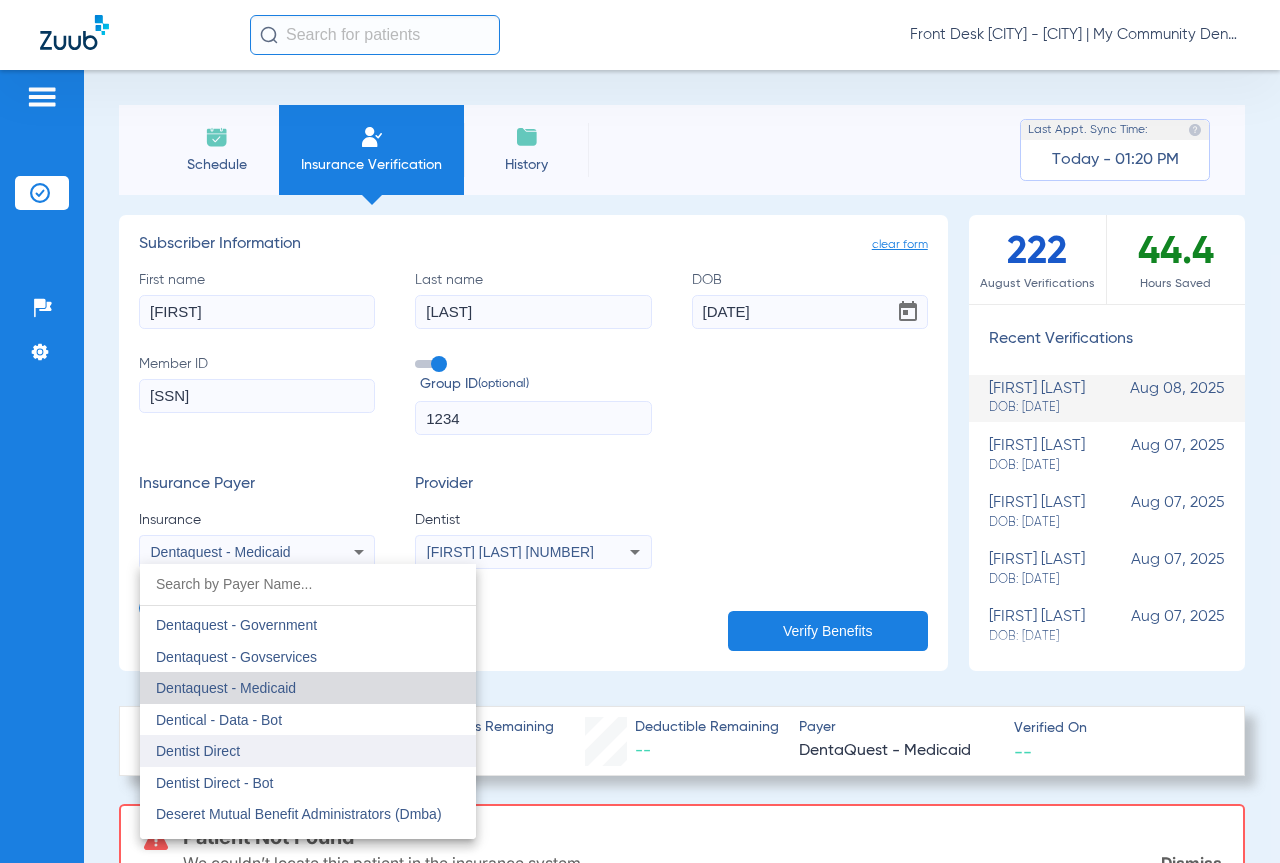 scroll, scrollTop: 5884, scrollLeft: 0, axis: vertical 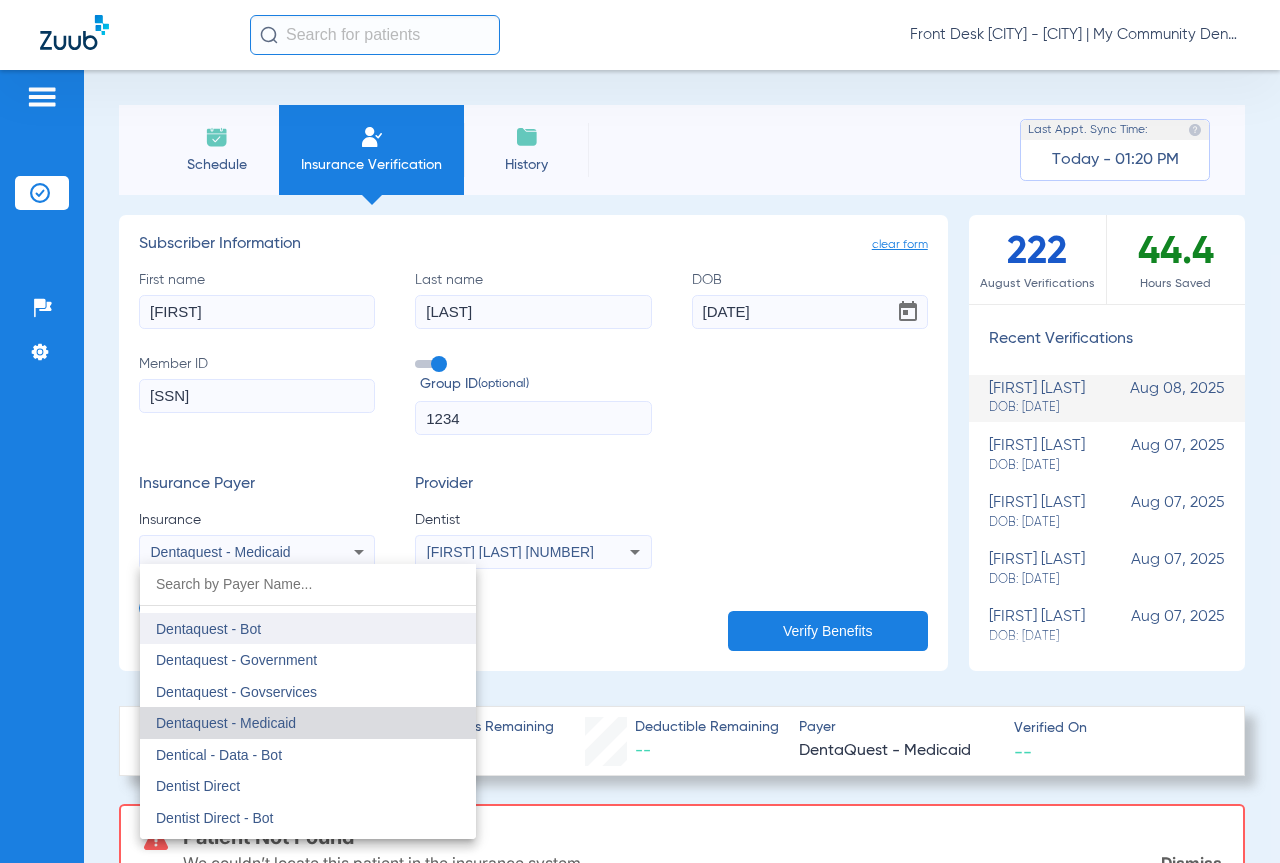 click on "Dentaquest - Bot" at bounding box center (308, 629) 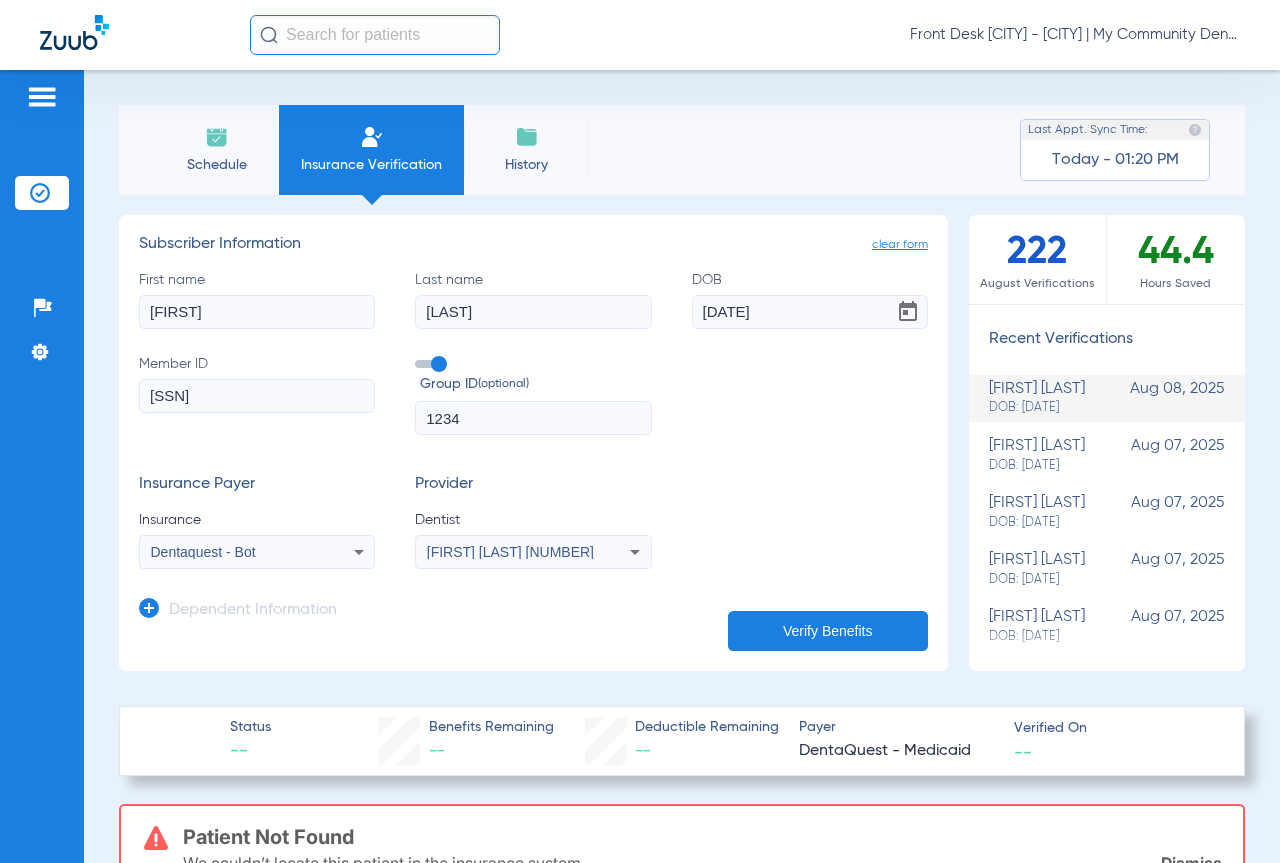 click on "Verify Benefits" 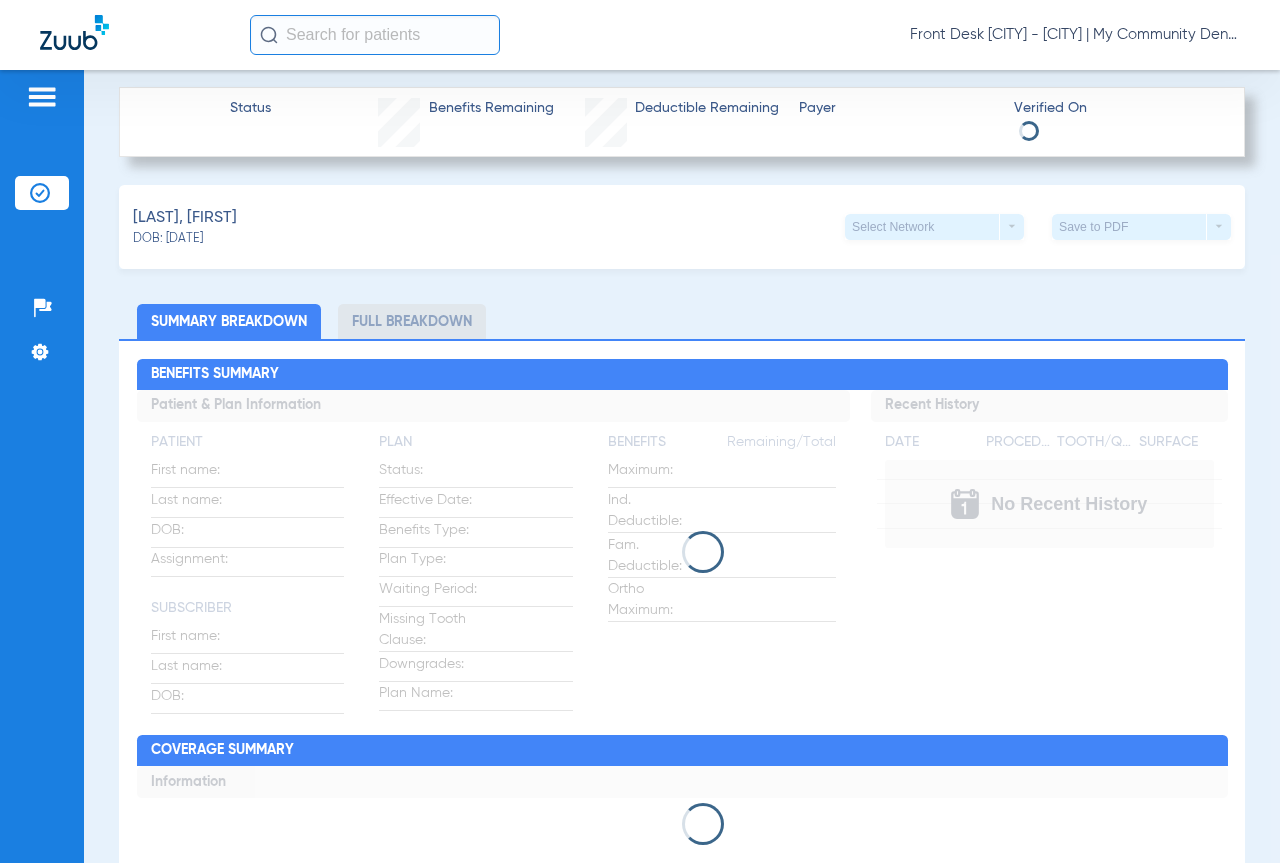 scroll, scrollTop: 0, scrollLeft: 0, axis: both 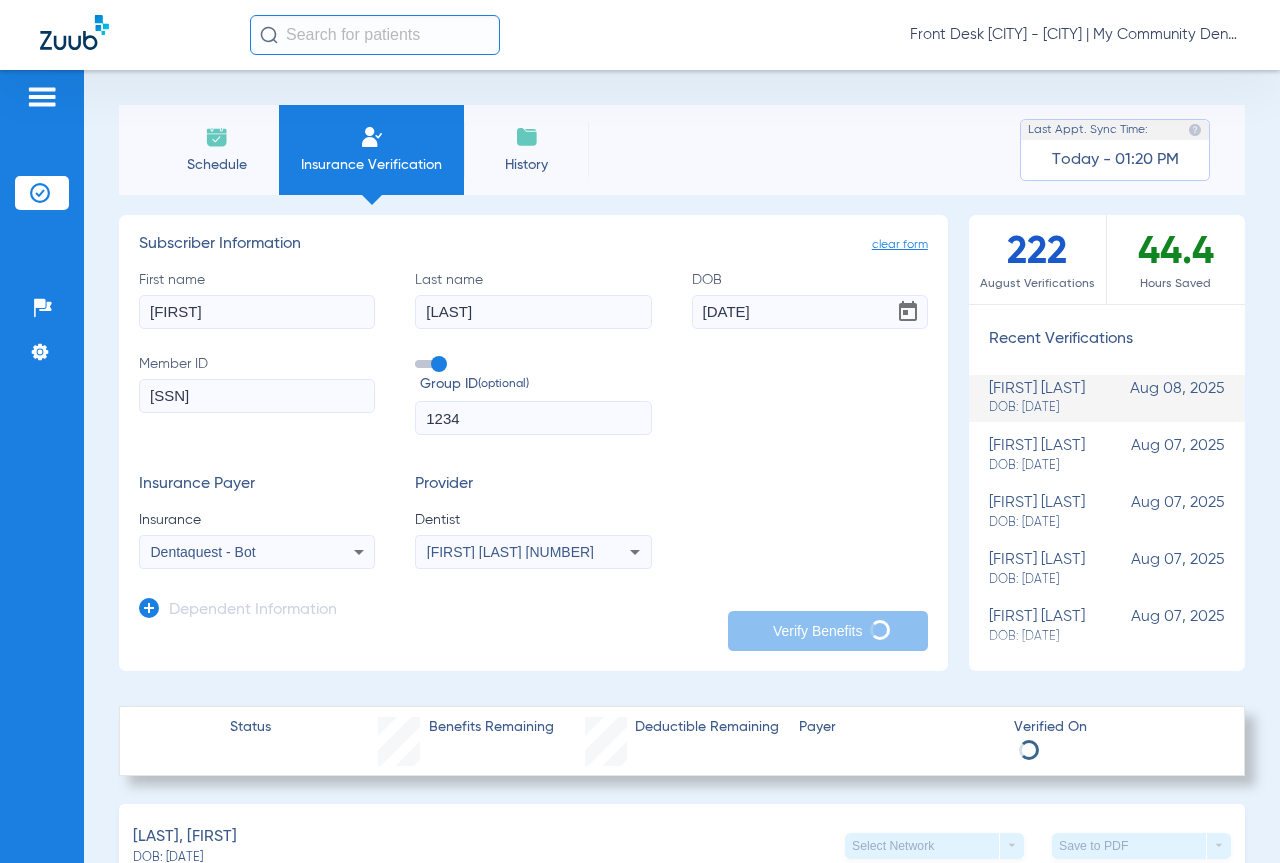 click on "Schedule" 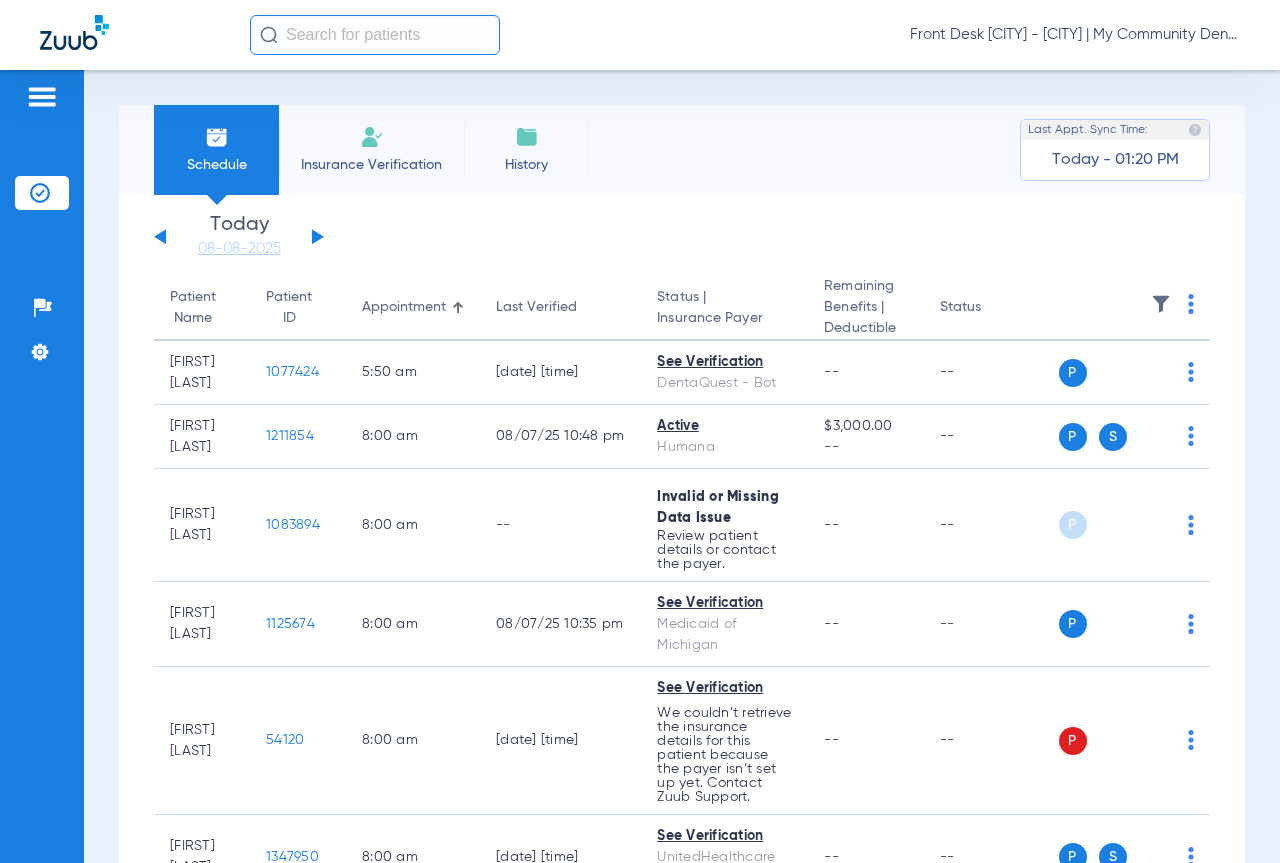 click on "Wednesday   06-04-2025   Thursday   06-05-2025   Friday   06-06-2025   Saturday   06-07-2025   Sunday   06-08-2025   Monday   06-09-2025   Tuesday   06-10-2025   Wednesday   06-11-2025   Thursday   06-12-2025   Friday   06-13-2025   Saturday   06-14-2025   Sunday   06-15-2025   Monday   06-16-2025   Tuesday   06-17-2025   Wednesday   06-18-2025   Thursday   06-19-2025   Friday   06-20-2025   Saturday   06-21-2025   Sunday   06-22-2025   Monday   06-23-2025   Tuesday   06-24-2025   Wednesday   06-25-2025   Thursday   06-26-2025   Friday   06-27-2025   Saturday   06-28-2025   Sunday   06-29-2025   Monday   06-30-2025   Tuesday   07-01-2025   Wednesday   07-02-2025   Thursday   07-03-2025   Friday   07-04-2025   Saturday   07-05-2025   Sunday   07-06-2025   Monday   07-07-2025   Tuesday   07-08-2025   Wednesday   07-09-2025   Thursday   07-10-2025   Friday   07-11-2025   Saturday   07-12-2025   Sunday   07-13-2025   Monday   07-14-2025   Tuesday   07-15-2025   Wednesday   07-16-2025   Thursday   07-17-2025" 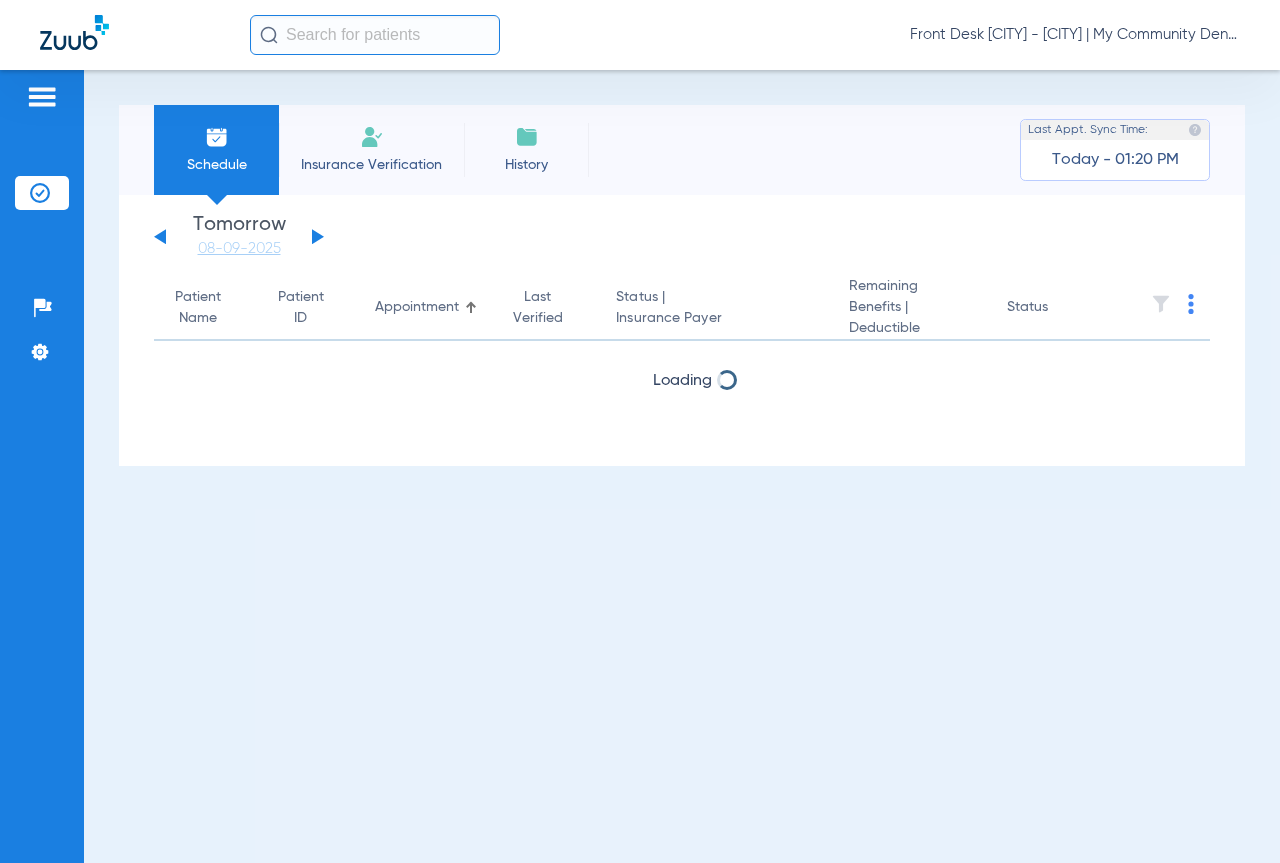 click 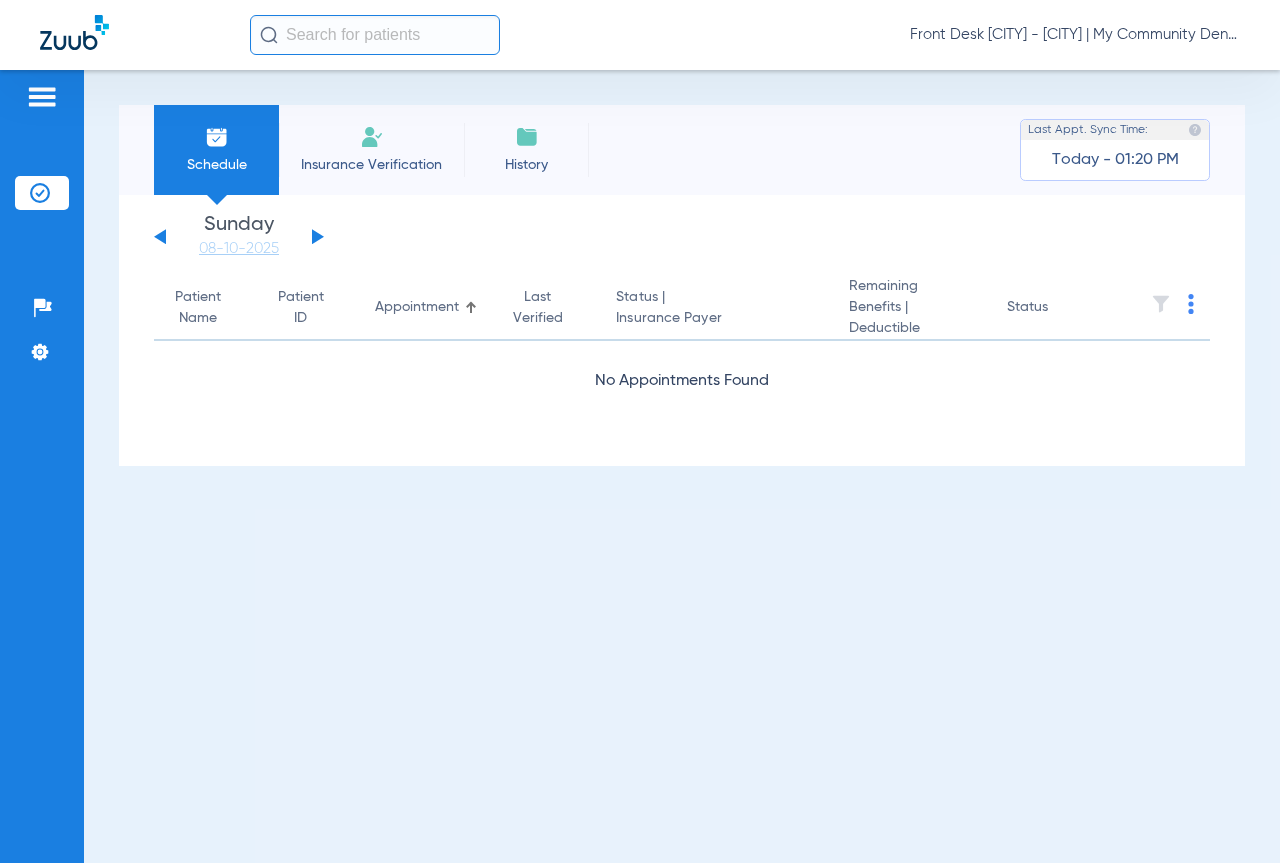 click 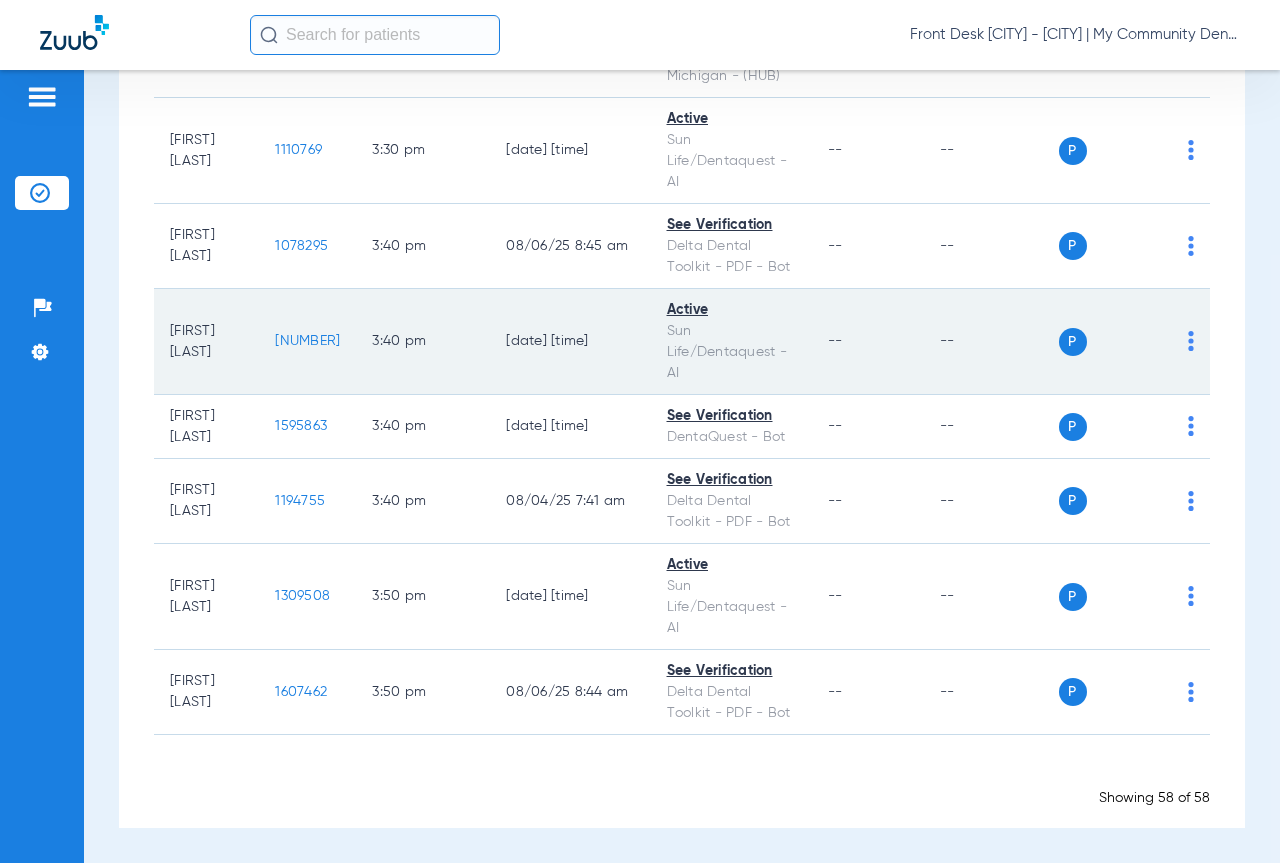 scroll, scrollTop: 5038, scrollLeft: 0, axis: vertical 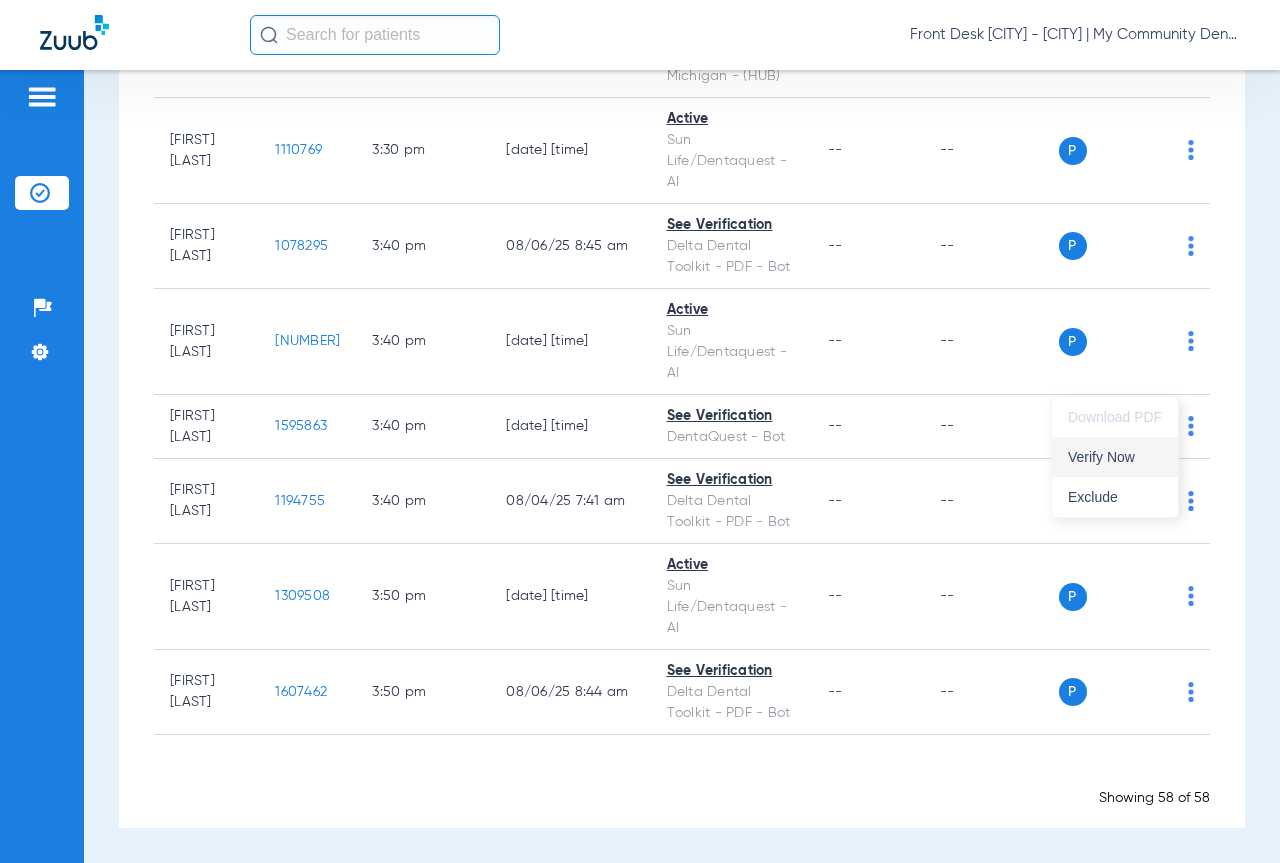 click on "Verify Now" at bounding box center (1115, 457) 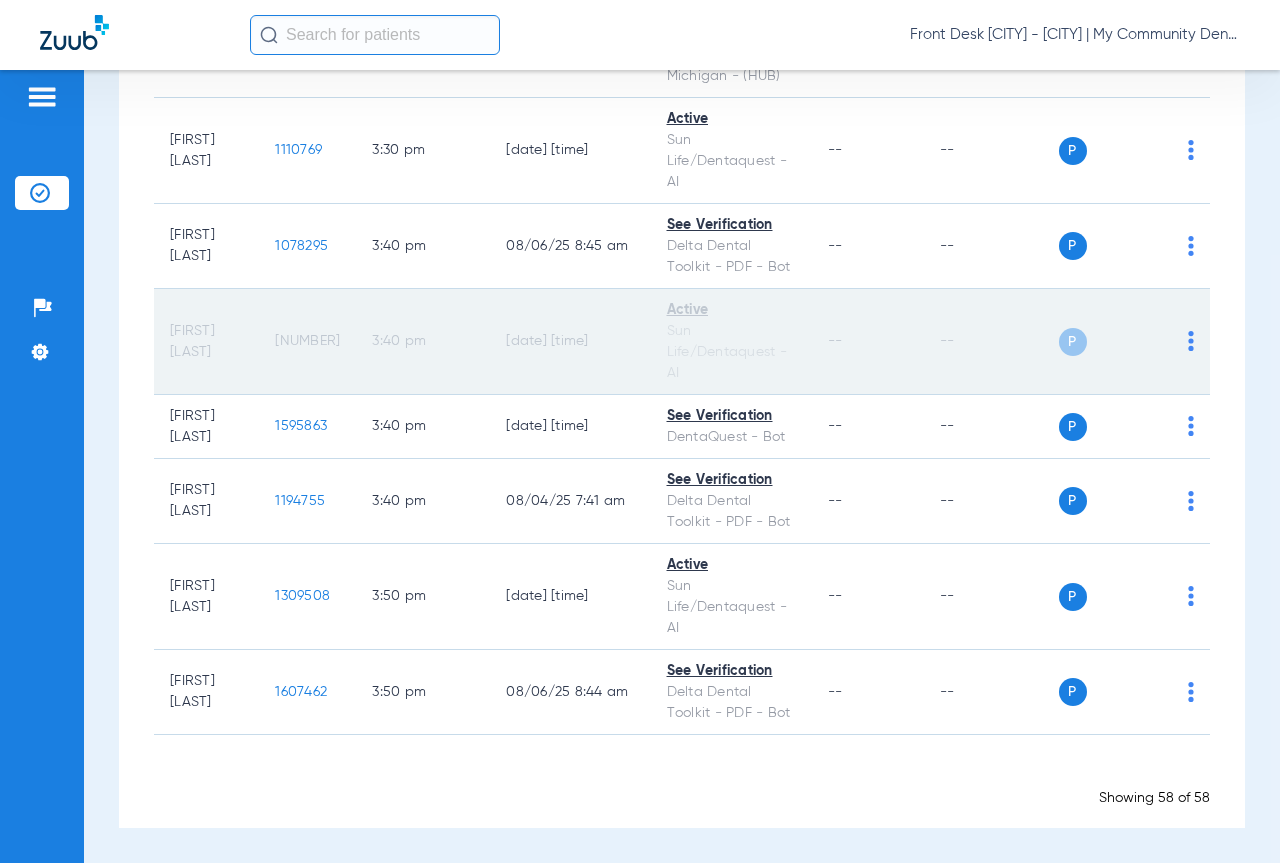 scroll, scrollTop: 4738, scrollLeft: 0, axis: vertical 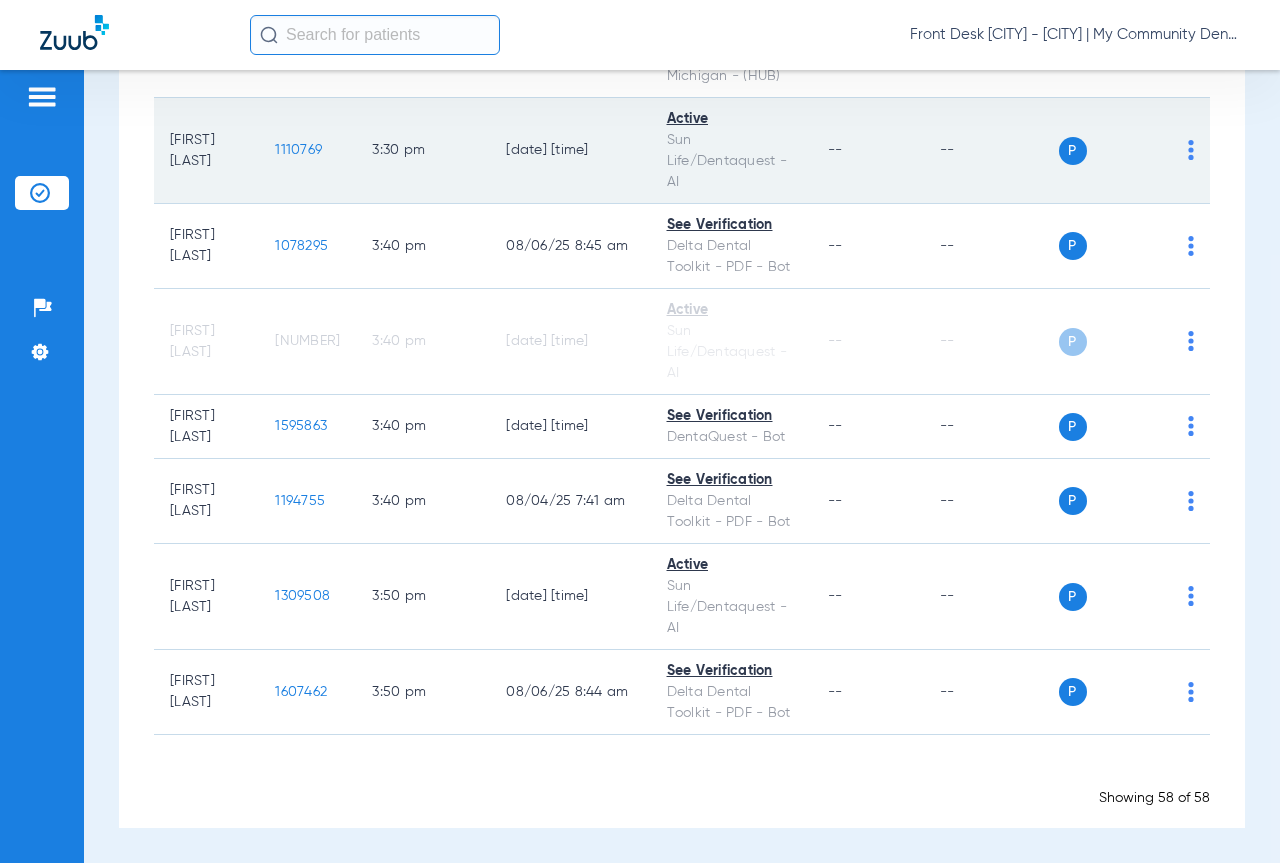 click 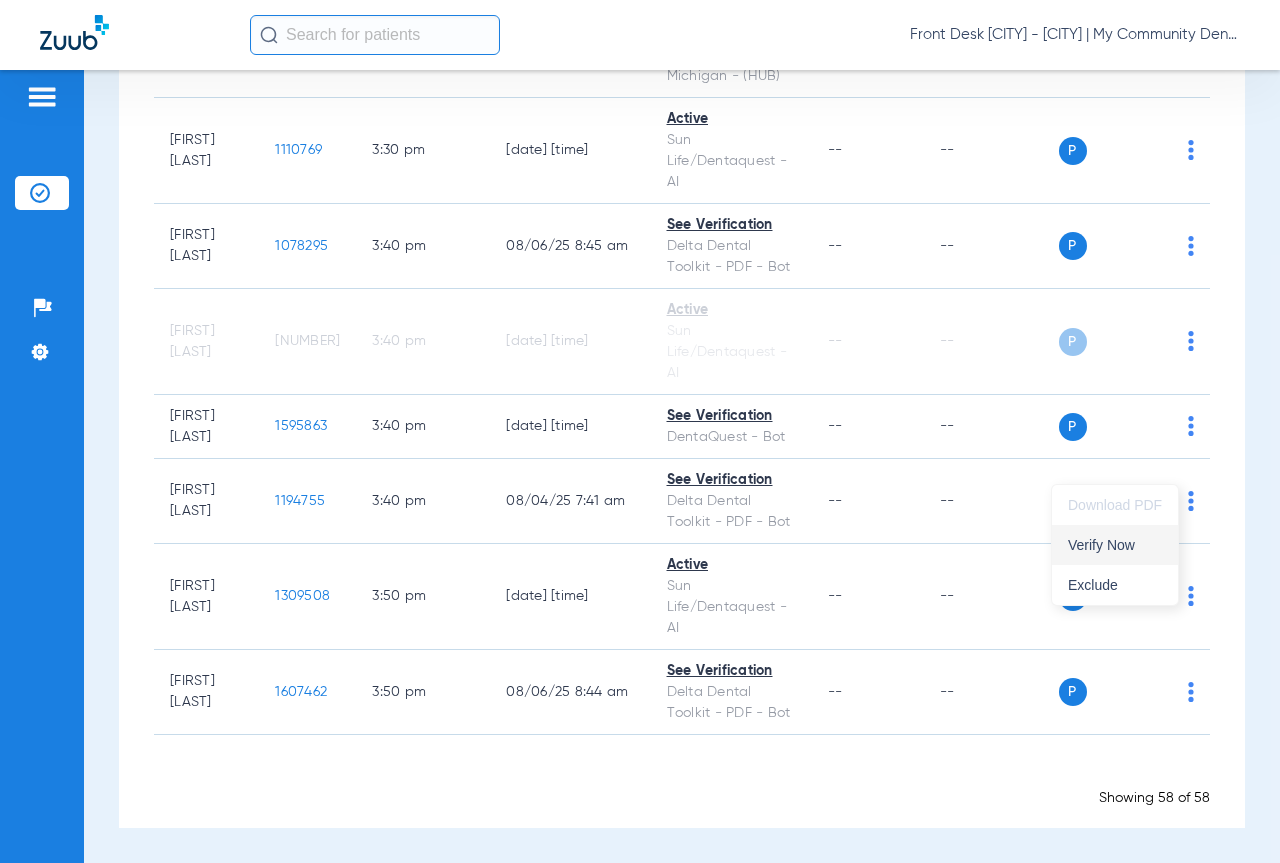 click on "Verify Now" at bounding box center (1115, 545) 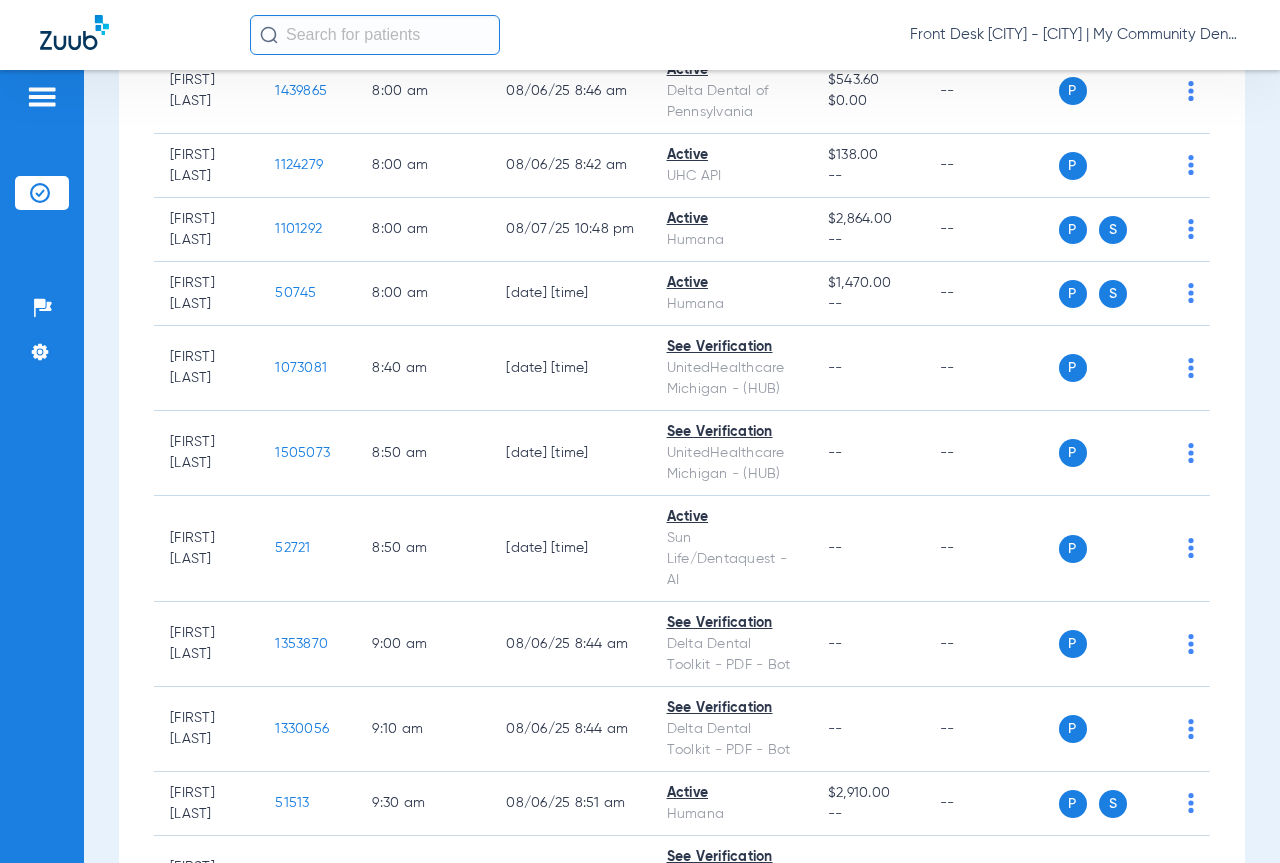 scroll, scrollTop: 0, scrollLeft: 0, axis: both 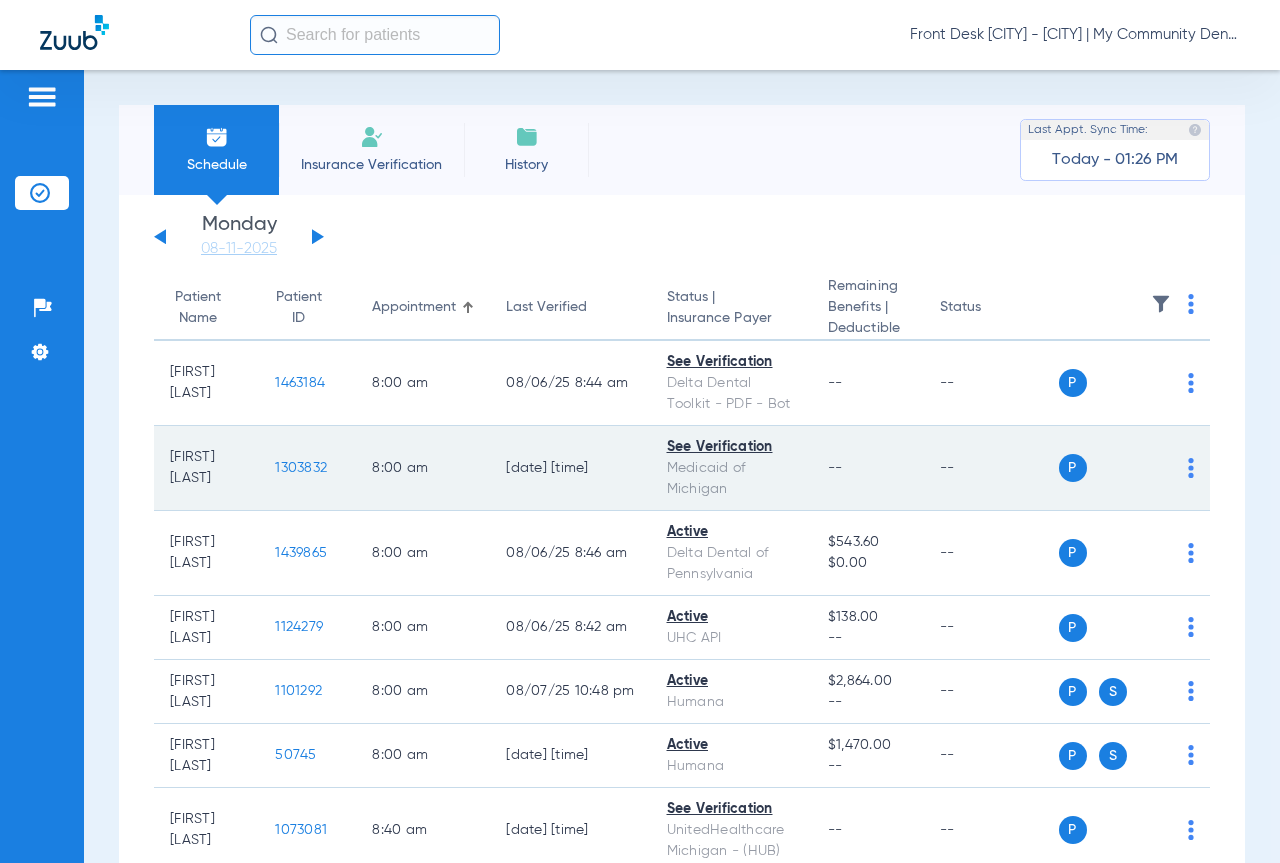 click 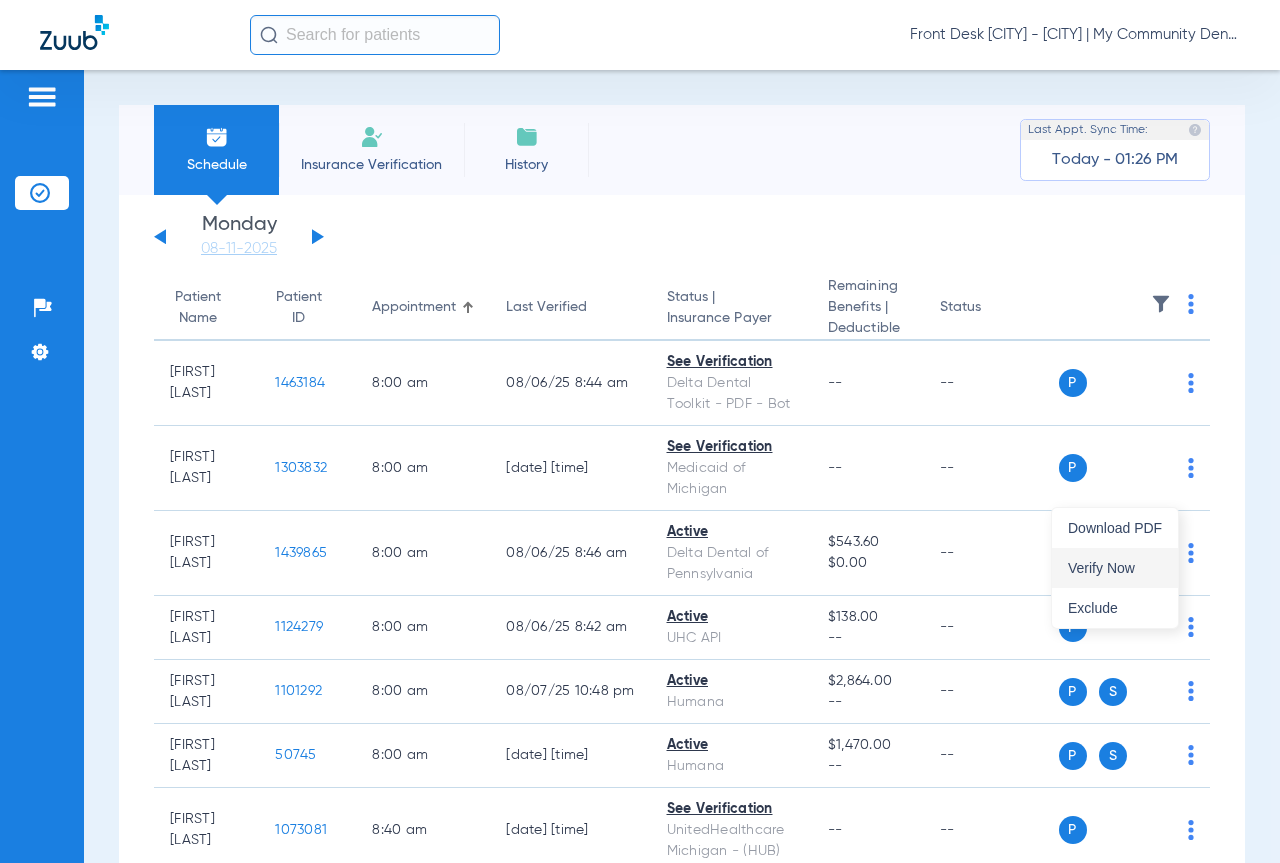 click on "Verify Now" at bounding box center [1115, 568] 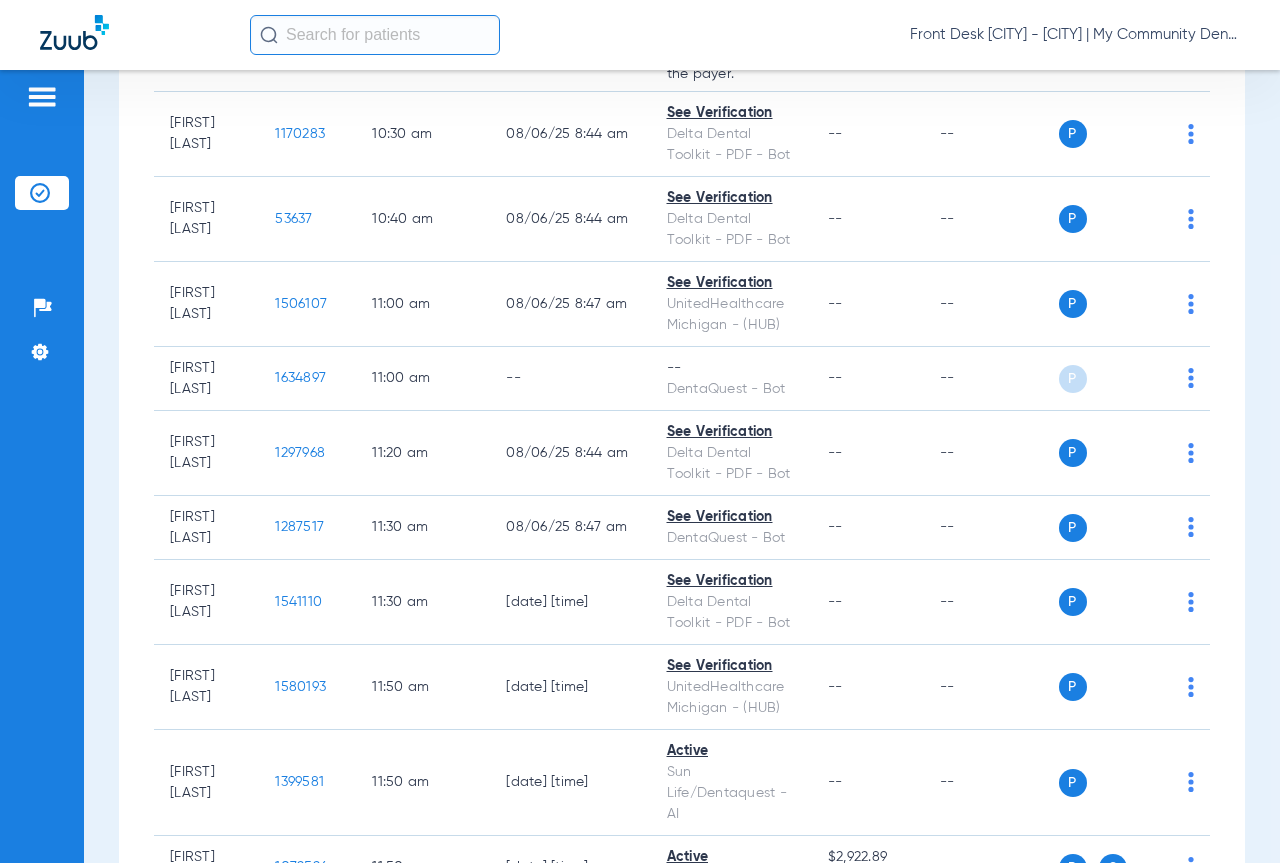 scroll, scrollTop: 1800, scrollLeft: 0, axis: vertical 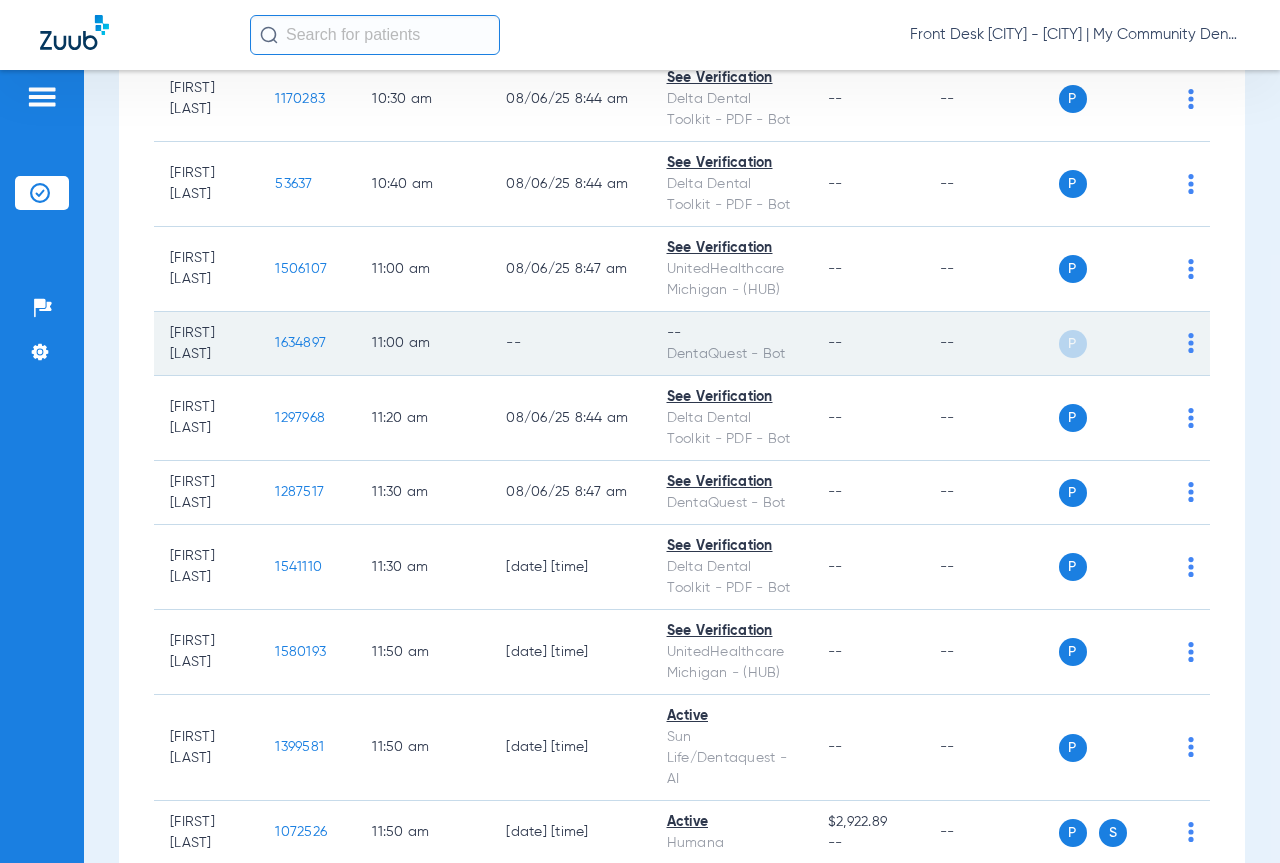 click on "1634897" 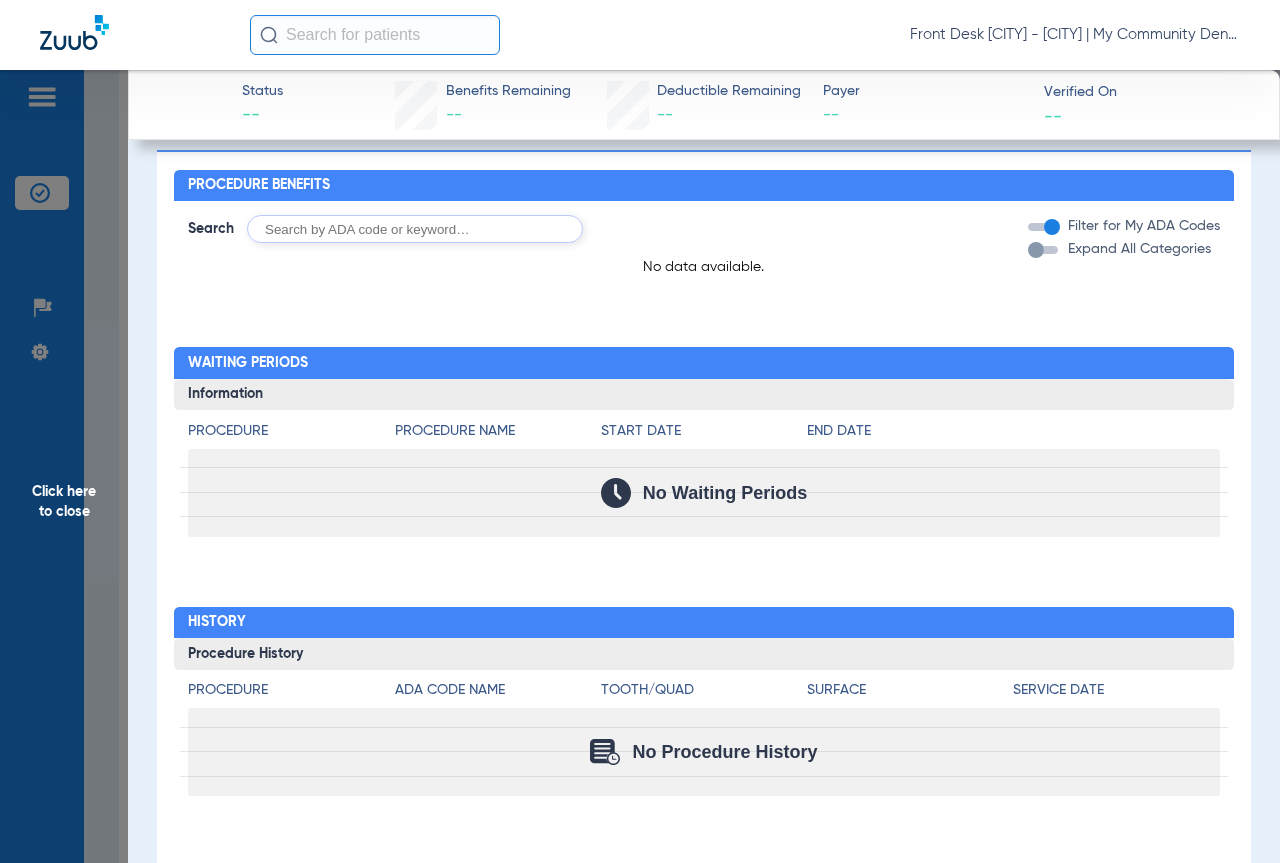 scroll, scrollTop: 0, scrollLeft: 0, axis: both 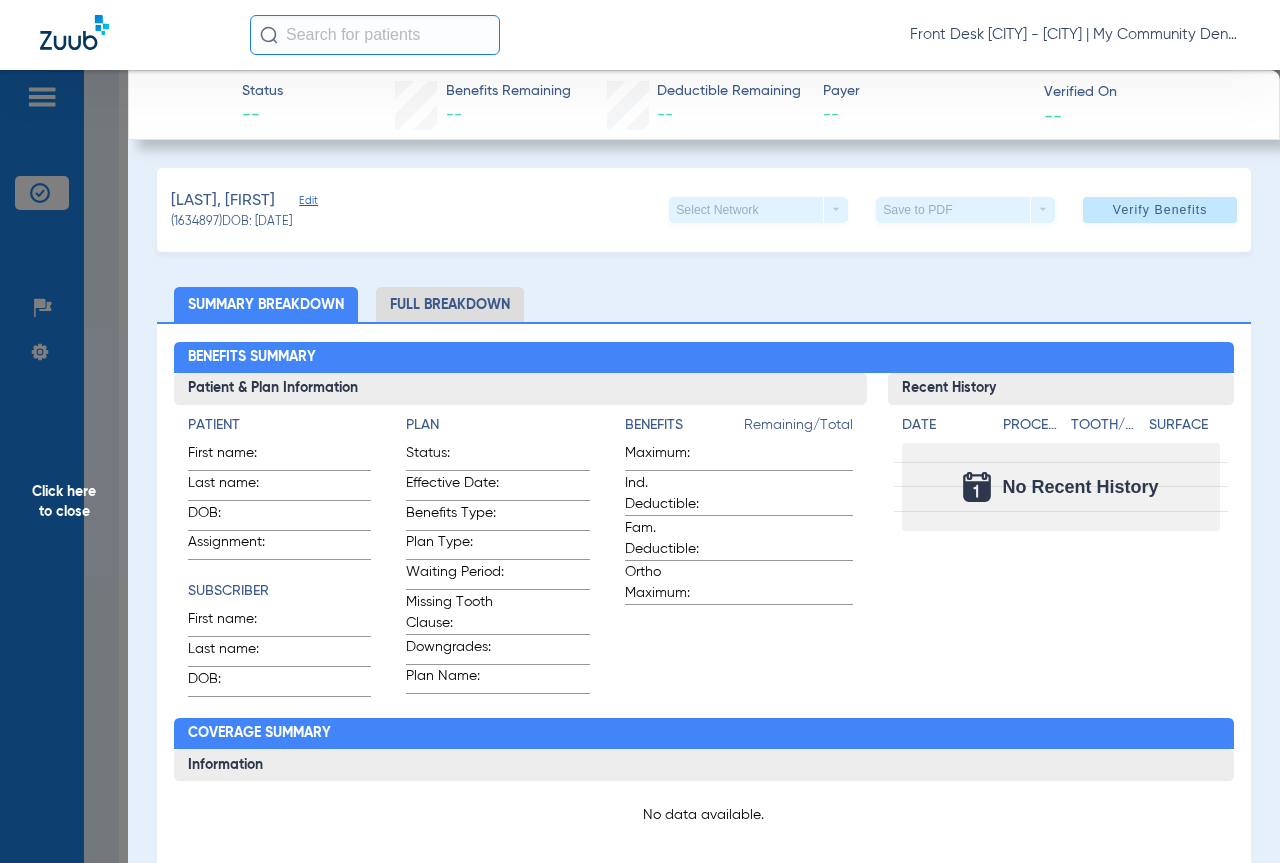 click on "Click here to close" 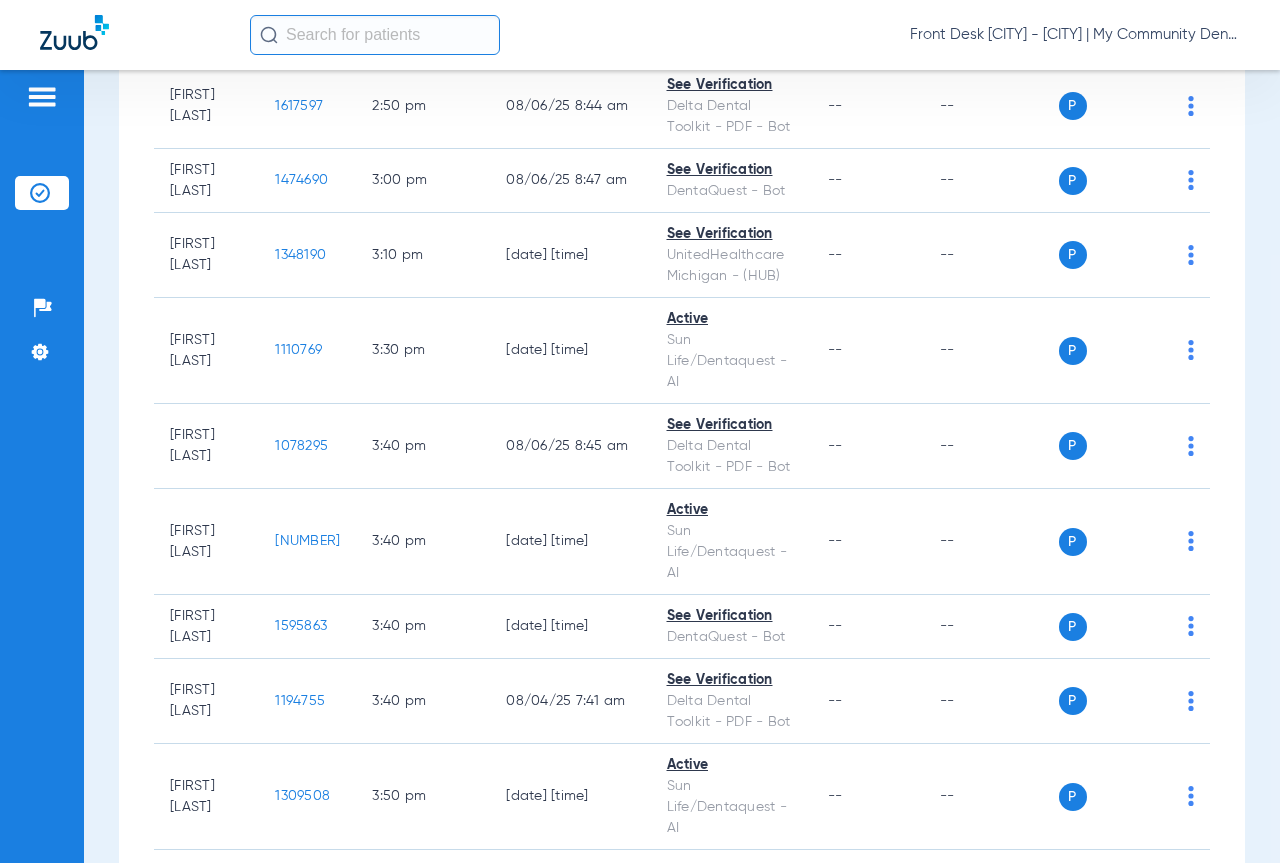 scroll, scrollTop: 5138, scrollLeft: 0, axis: vertical 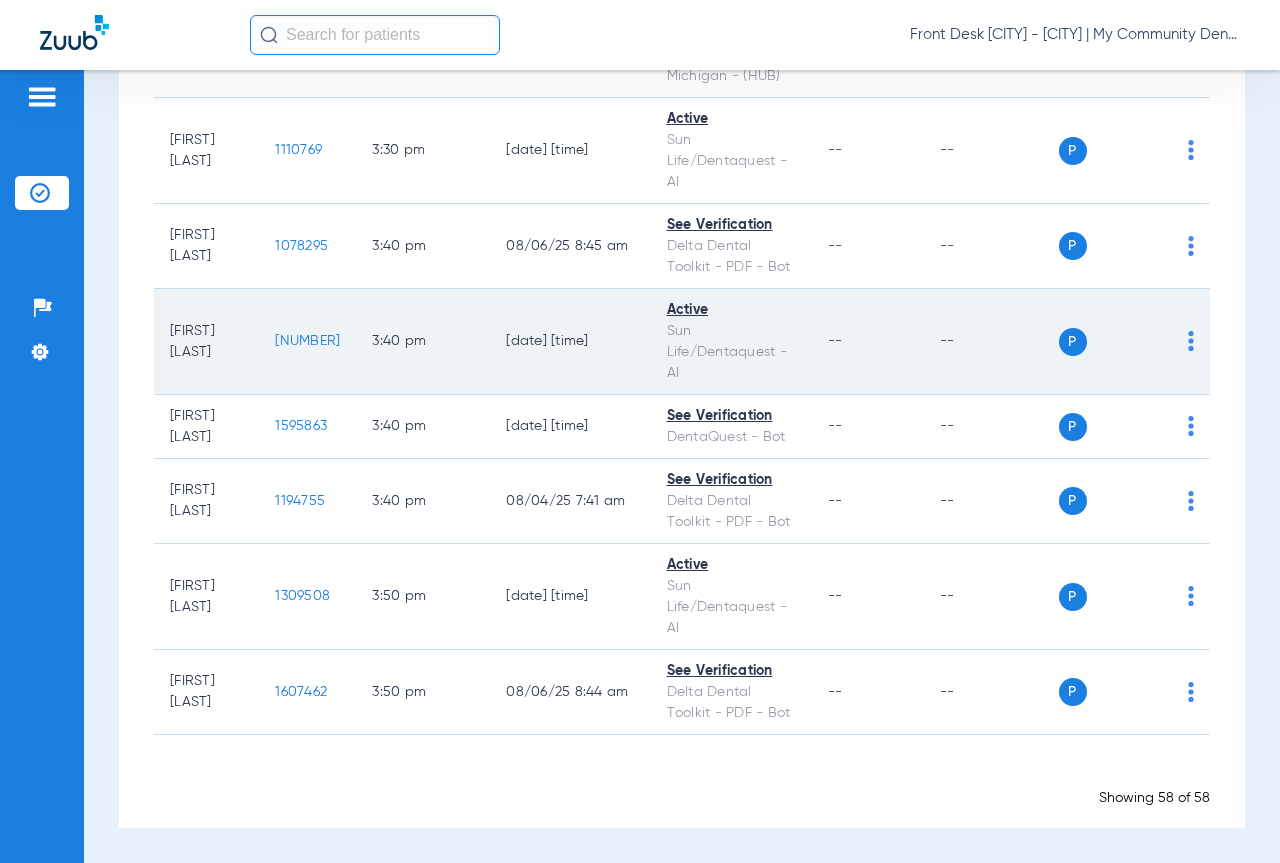 click on "[NUMBER]" 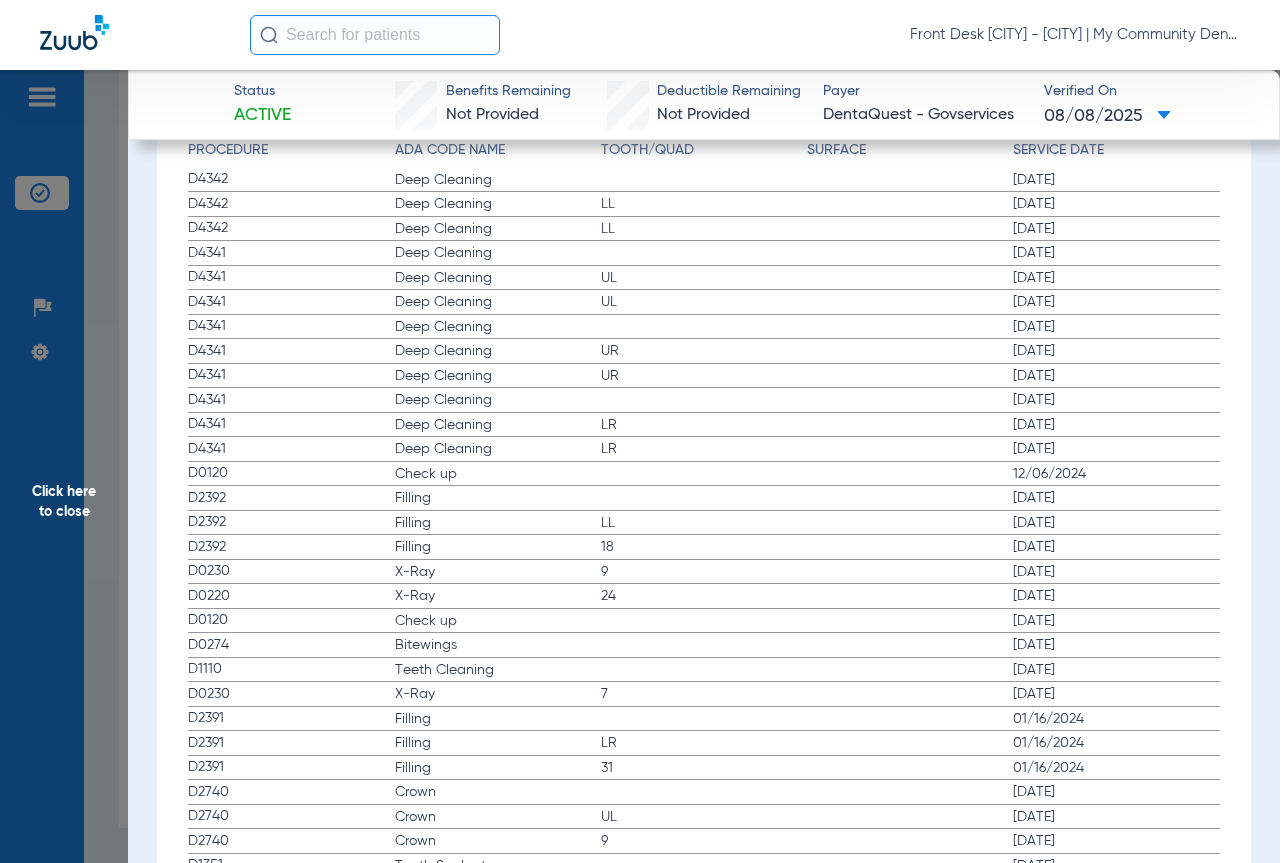 scroll, scrollTop: 2308, scrollLeft: 0, axis: vertical 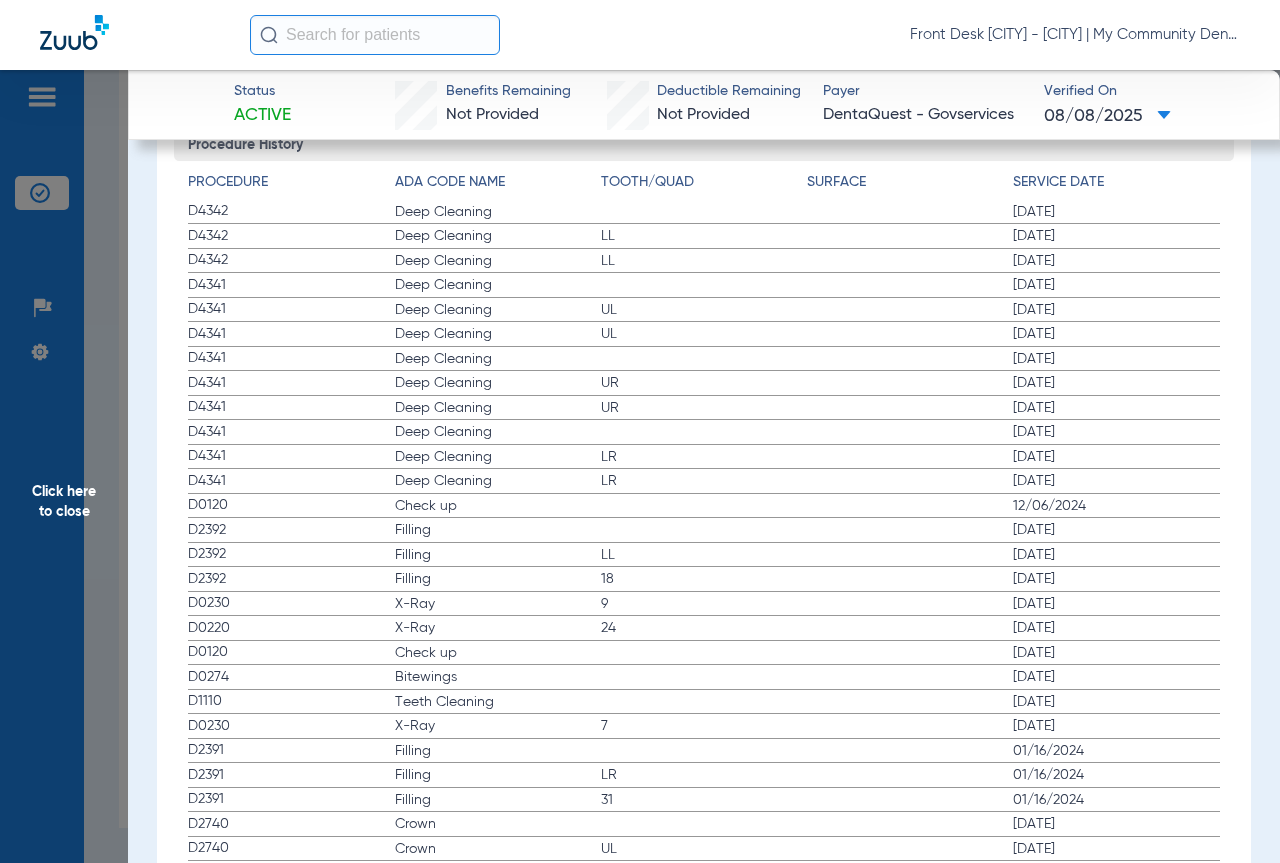 click on "Click here to close" 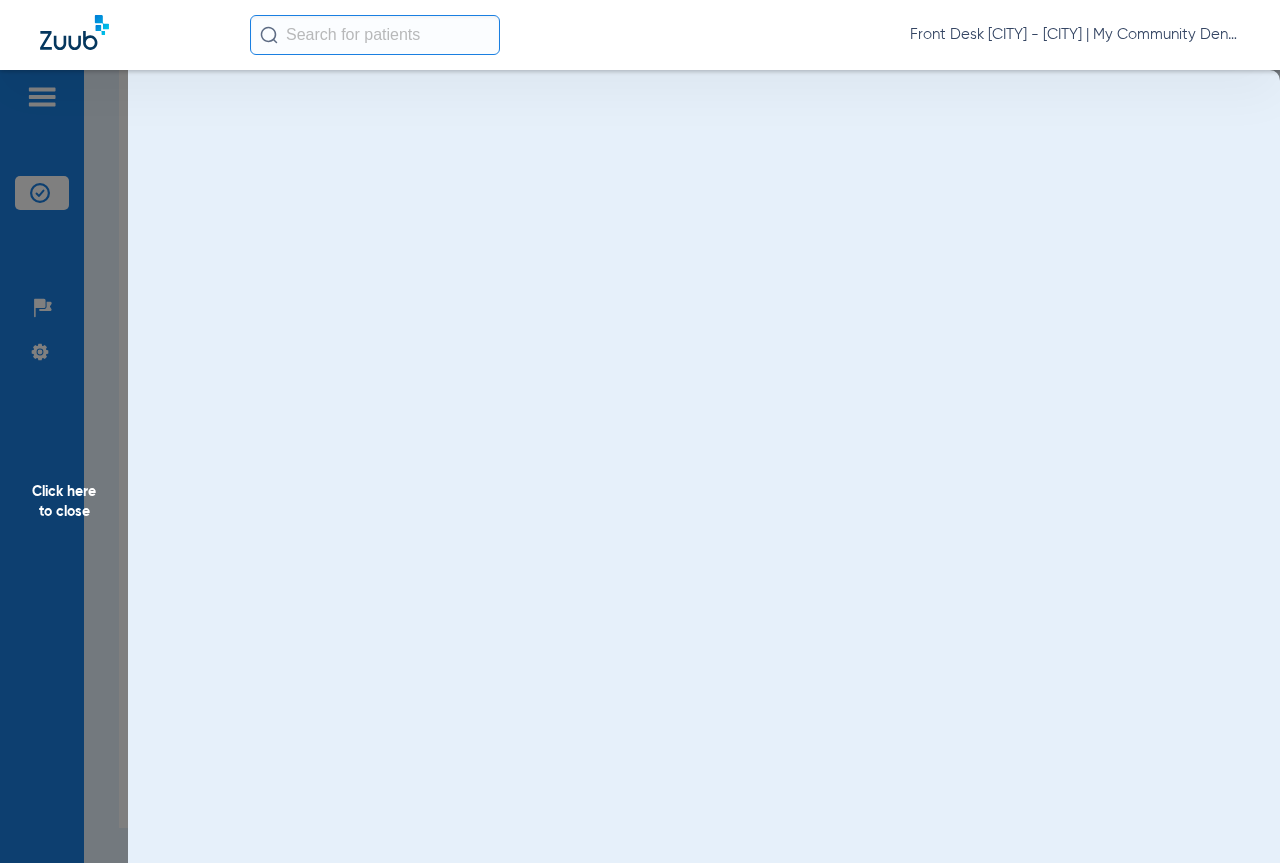 scroll, scrollTop: 0, scrollLeft: 0, axis: both 